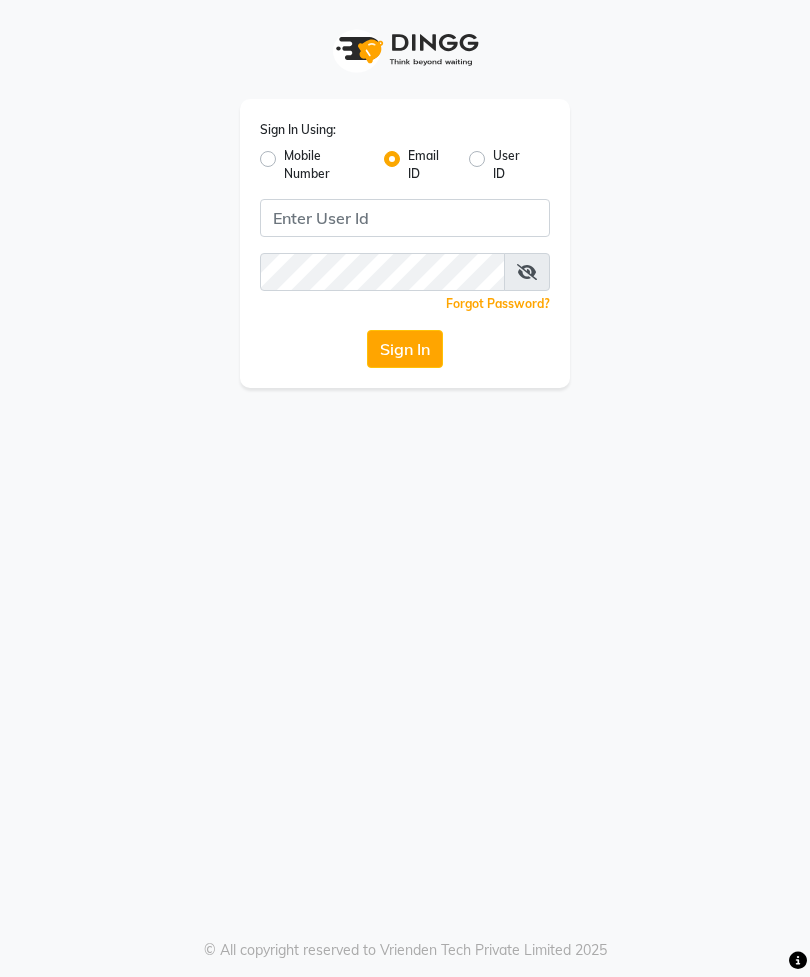 scroll, scrollTop: 0, scrollLeft: 0, axis: both 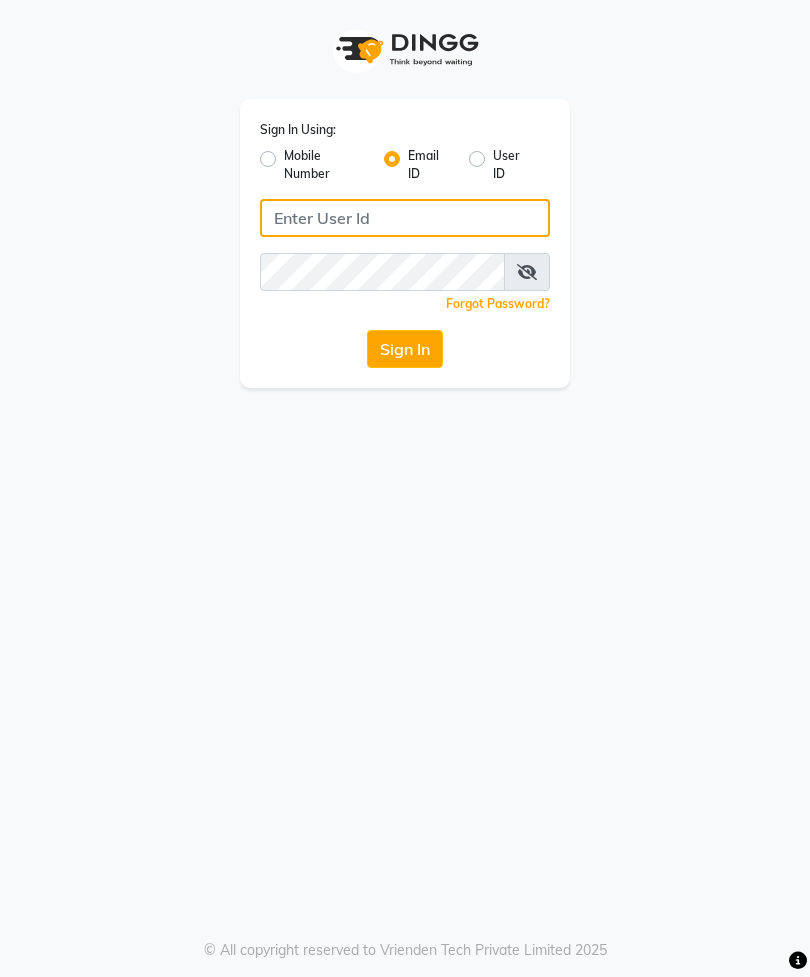 click 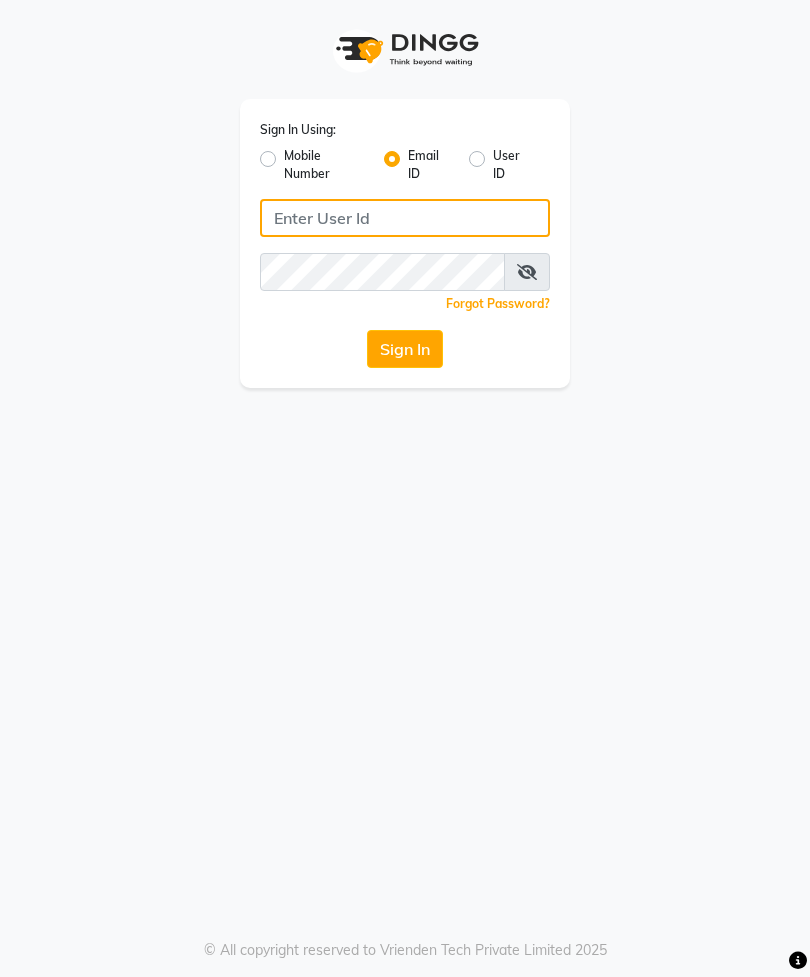 type on "[EMAIL]" 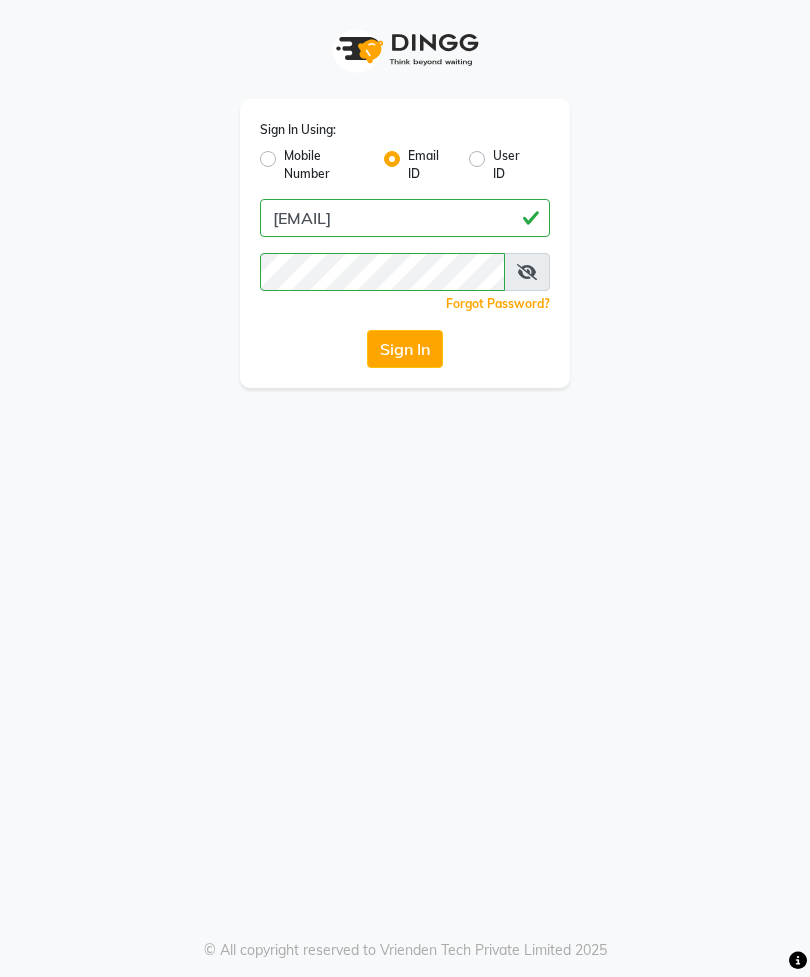 click on "Sign In" 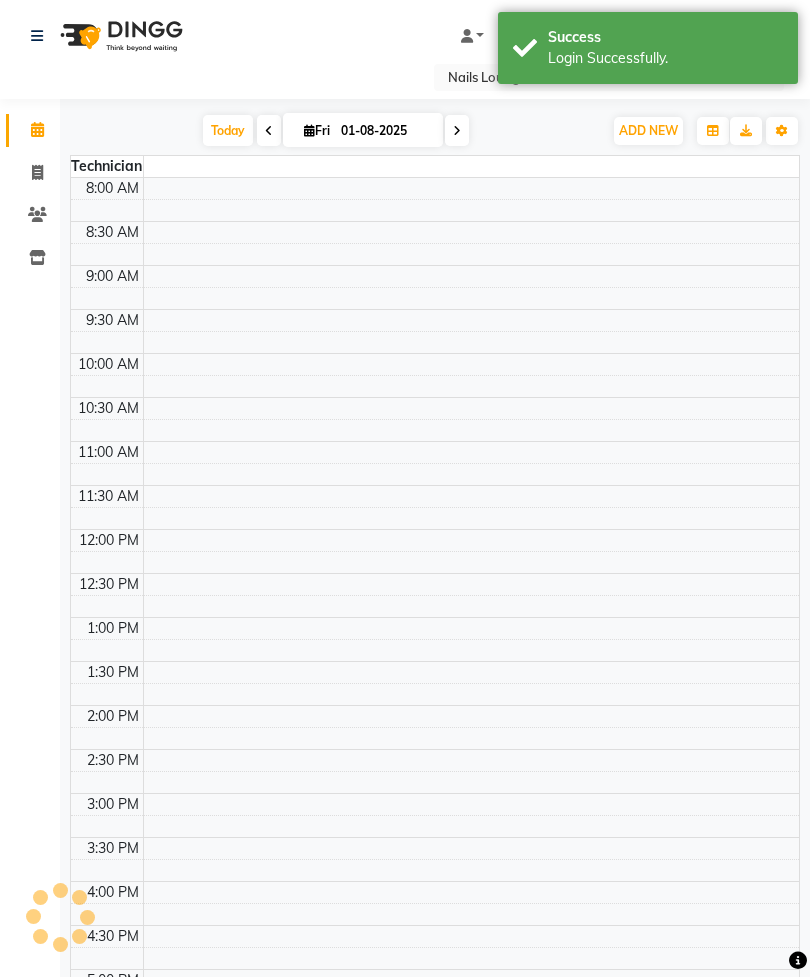 scroll, scrollTop: 0, scrollLeft: 0, axis: both 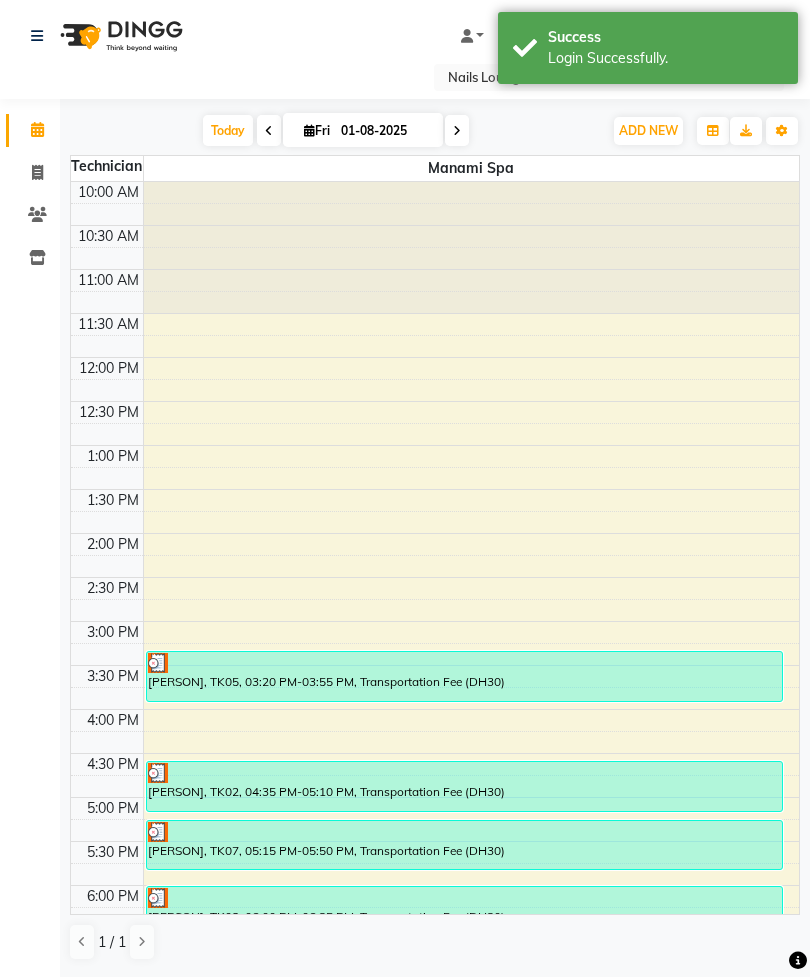 click 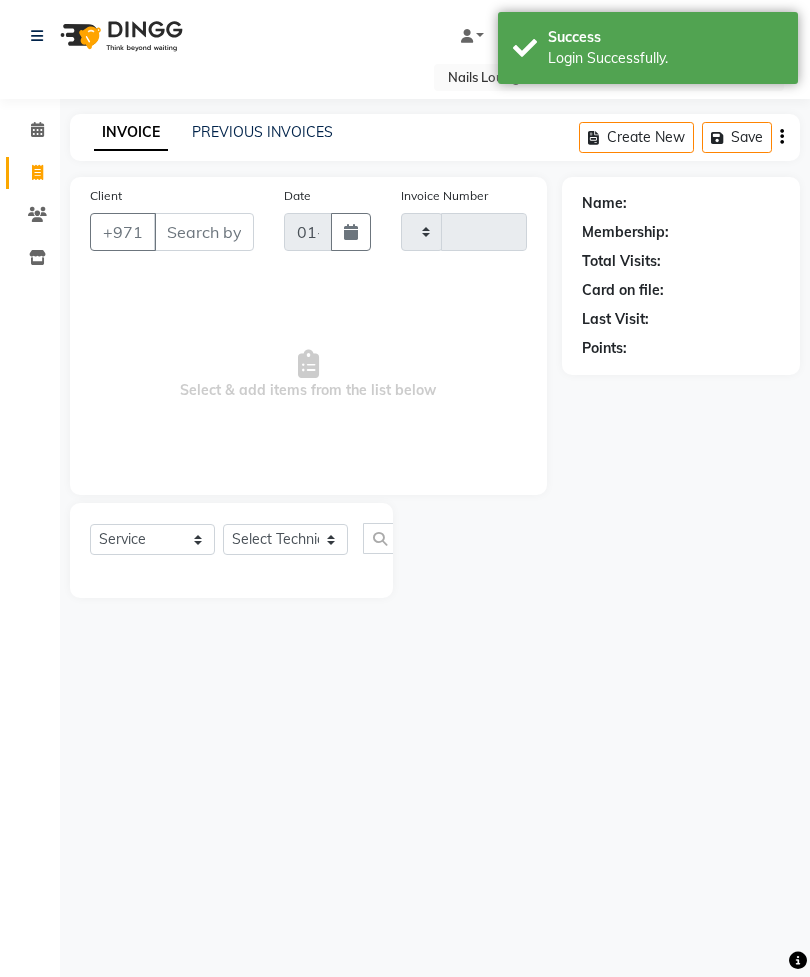 type on "1832" 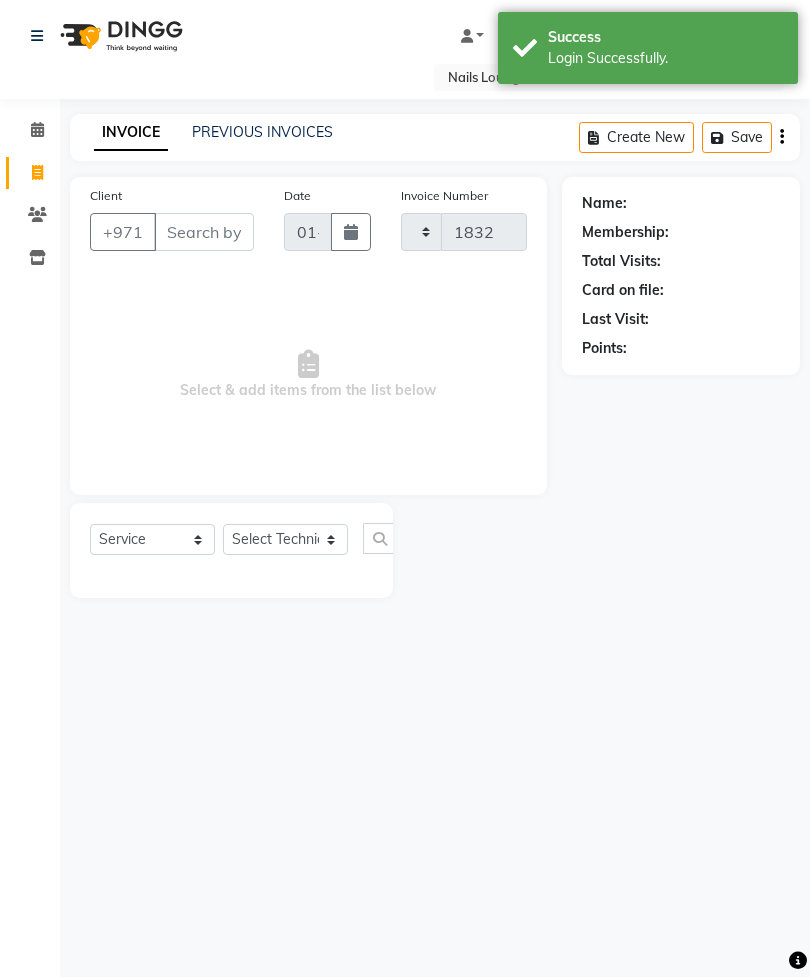 select on "6884" 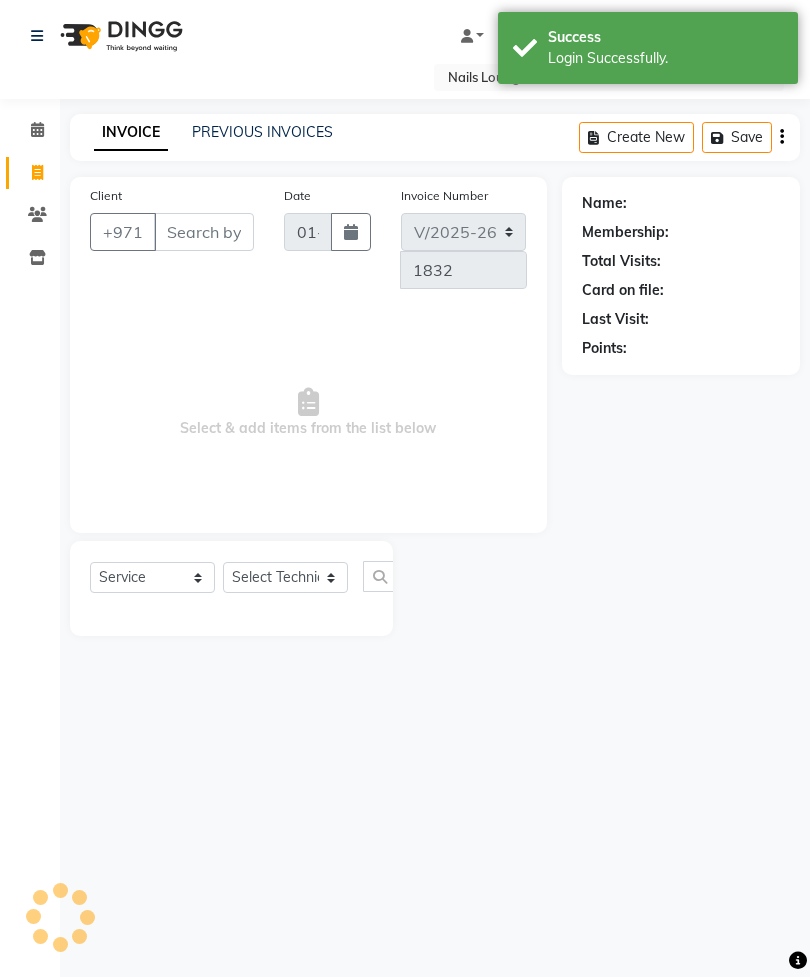 click on "Client" at bounding box center [204, 232] 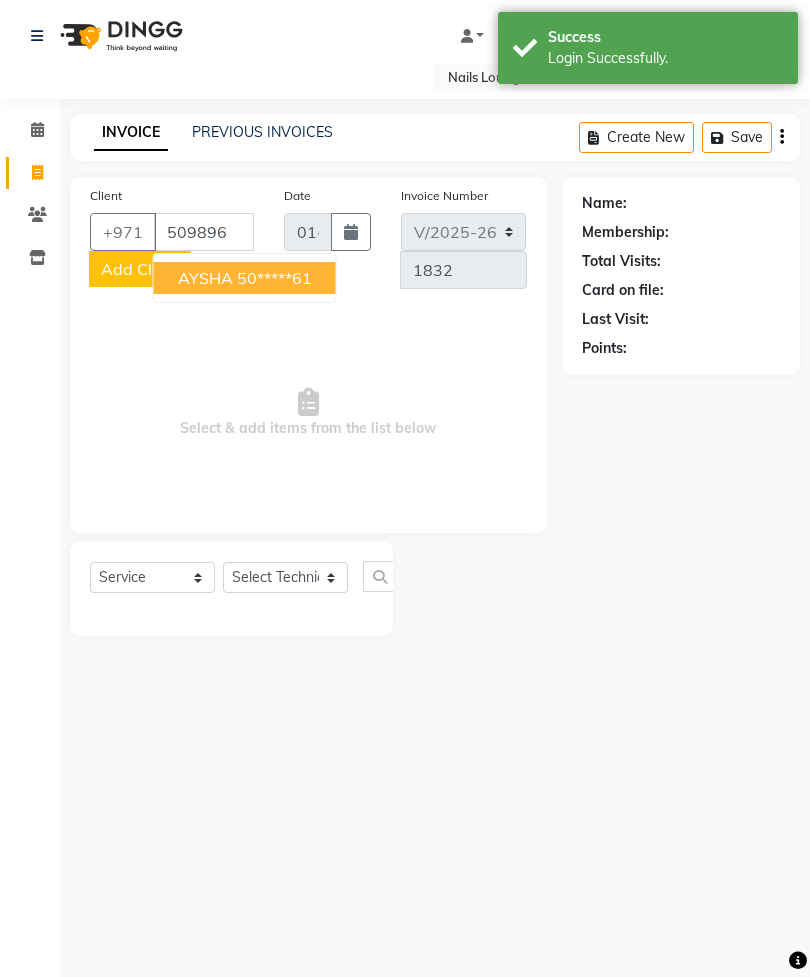 click on "[PERSON] 50*****61" at bounding box center (245, 278) 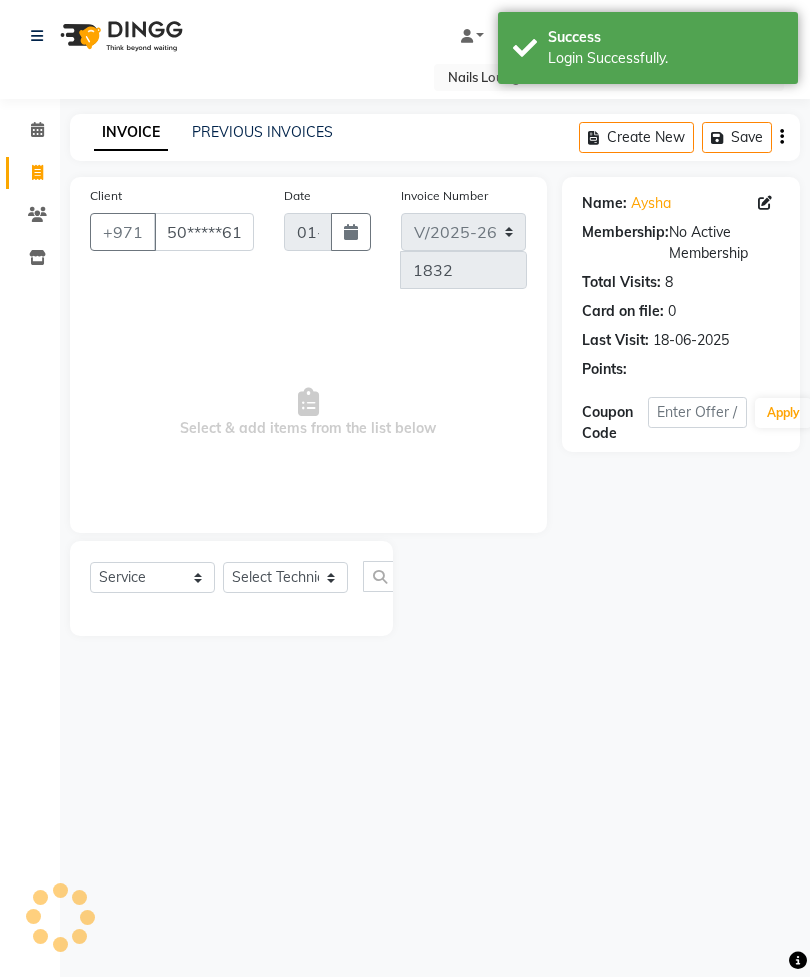 click on "Select  Service  Product  Membership  Package Voucher Prepaid Gift Card  Select Technician [PERSON] [PERSON] [PERSON] [PERSON] [PERSON] [PERSON]  Manami Spa Manami Spa 2 [PERSON] [PERSON] Nail Lounge Personal Care [PERSON]  [PERSON] [PERSON] [PERSON] [PERSON] [PERSON] [PERSON] [PERSON]" 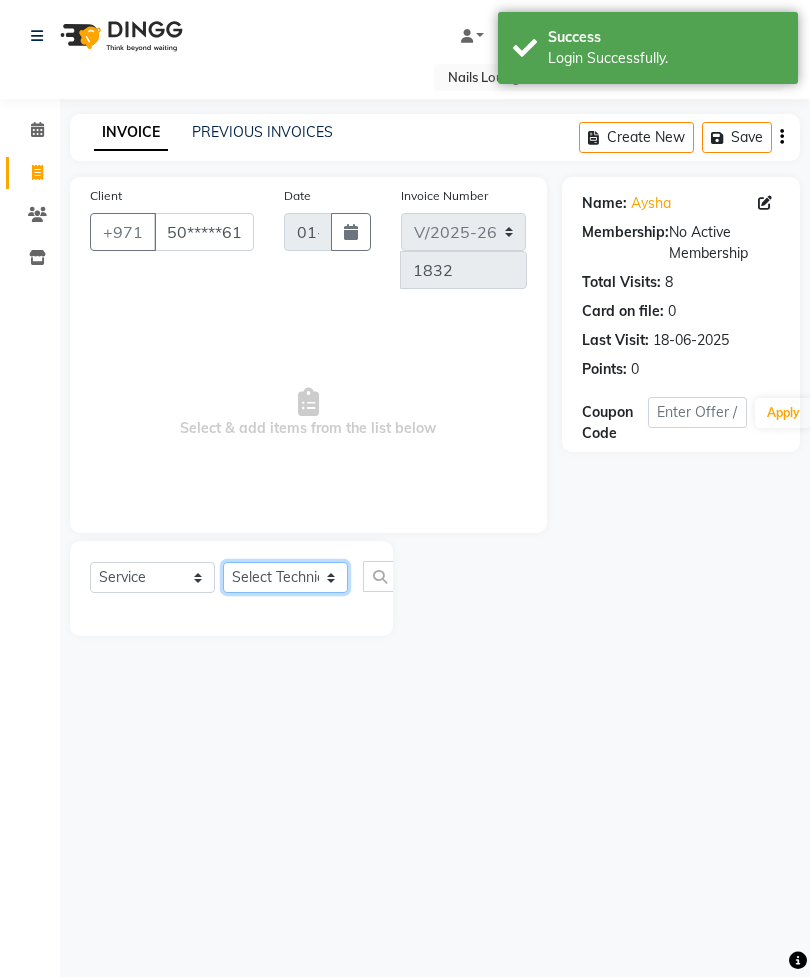 click on "Select Technician [PERSON] [PERSON] [PERSON] [PERSON] [PERSON] [PERSON]  Manami Spa Manami Spa 2 [PERSON] [PERSON] Nail Lounge Personal Care [PERSON]  [PERSON] [PERSON] [PERSON] [PERSON] [PERSON] [PERSON] [PERSON]" 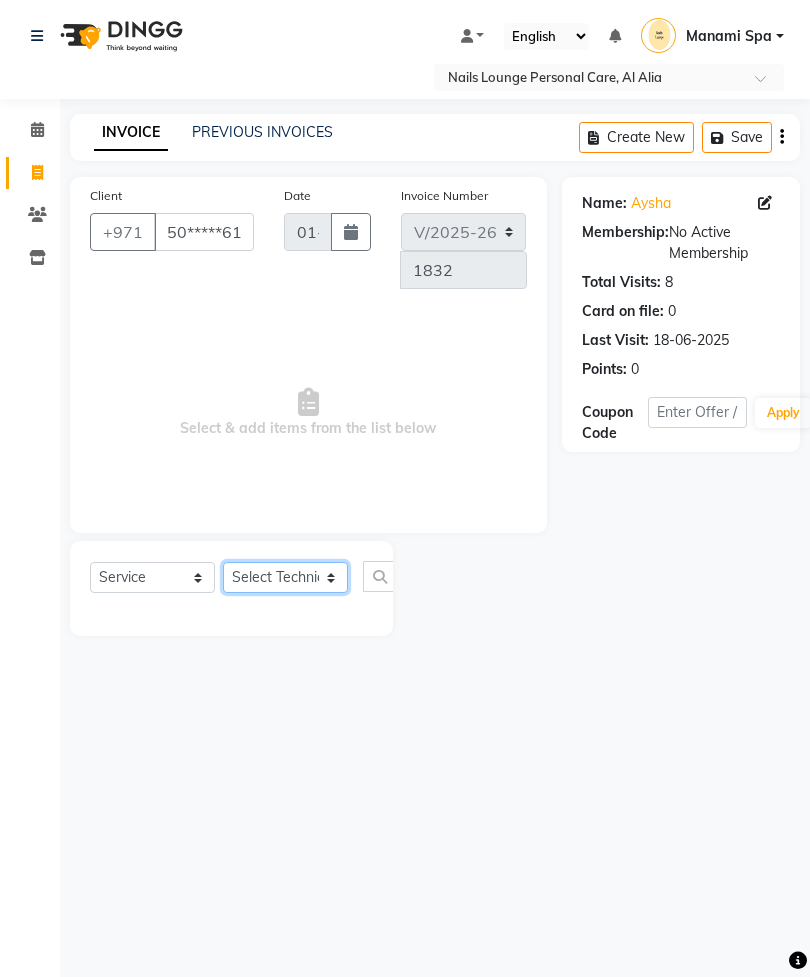 select on "53952" 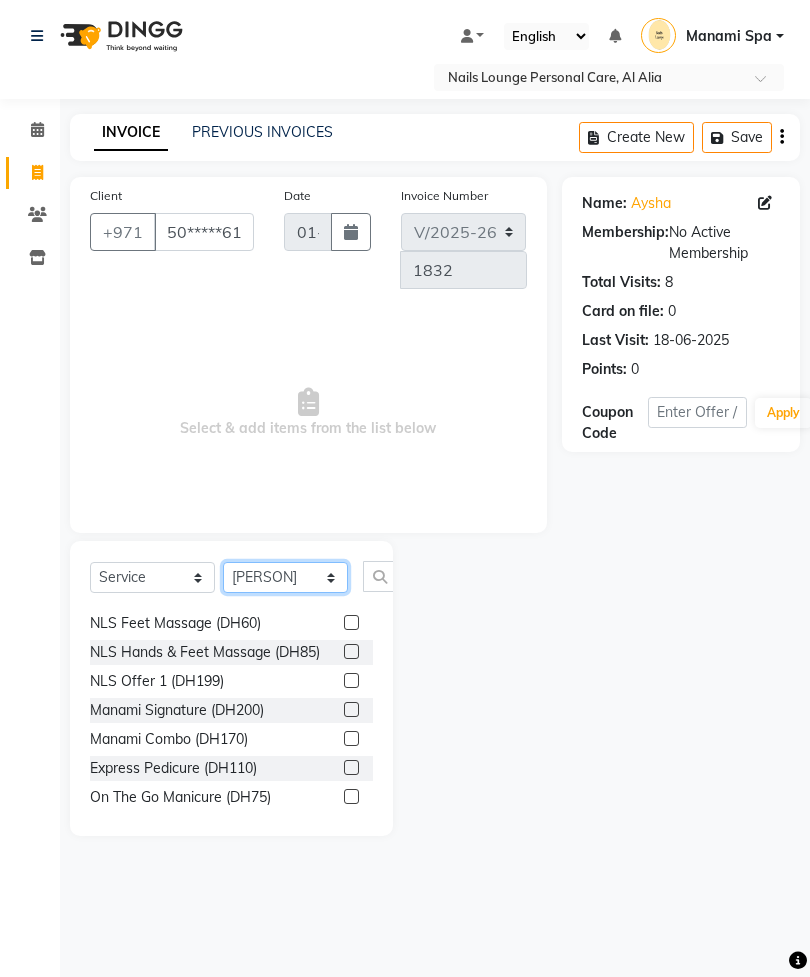 scroll, scrollTop: 433, scrollLeft: 0, axis: vertical 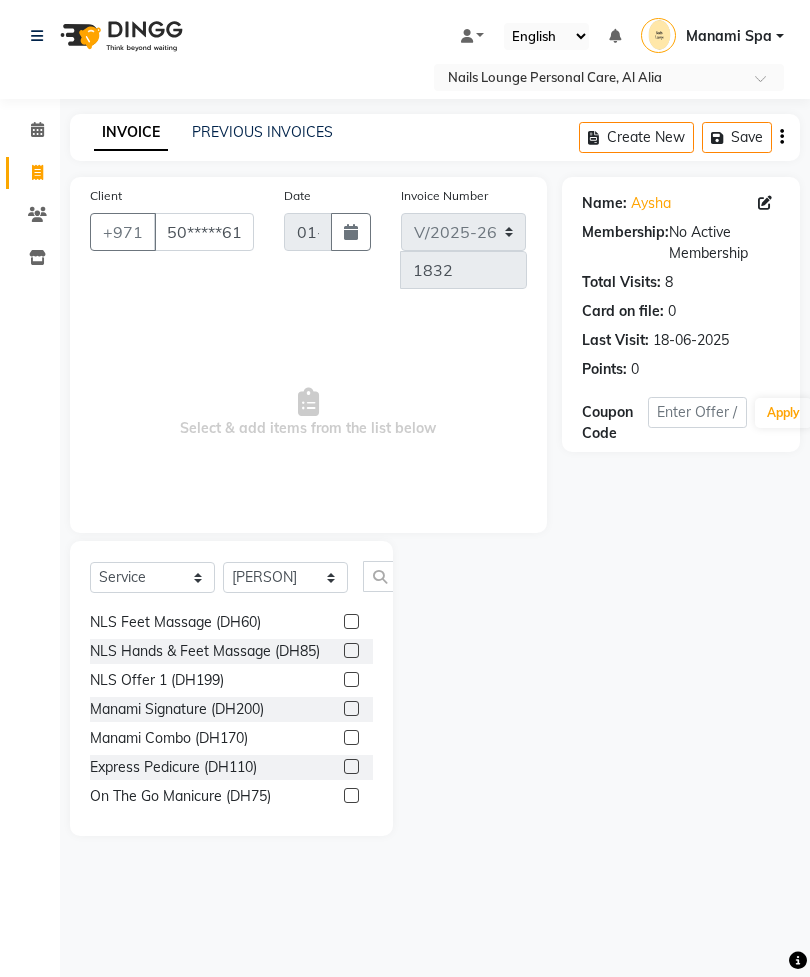 click 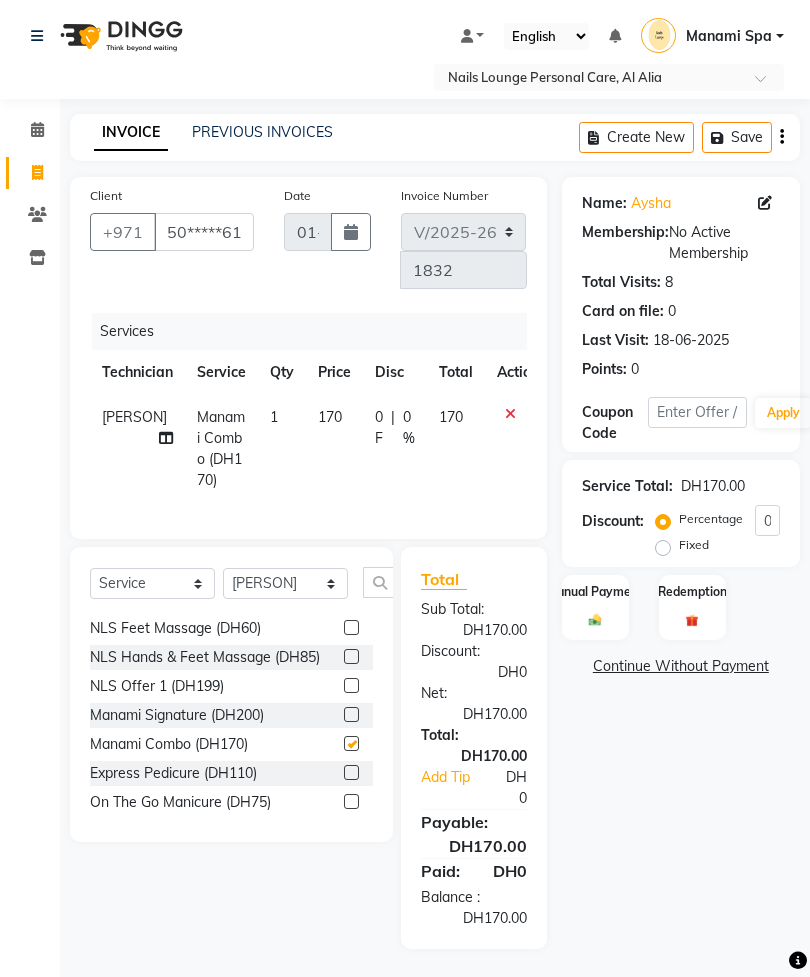 checkbox on "false" 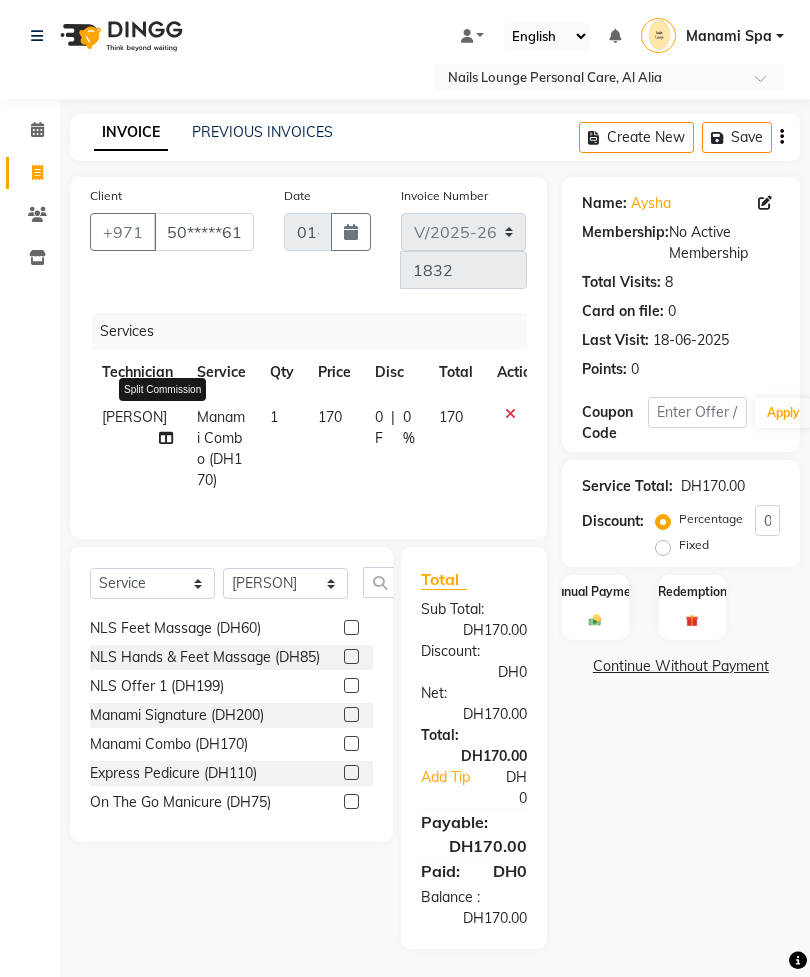 click 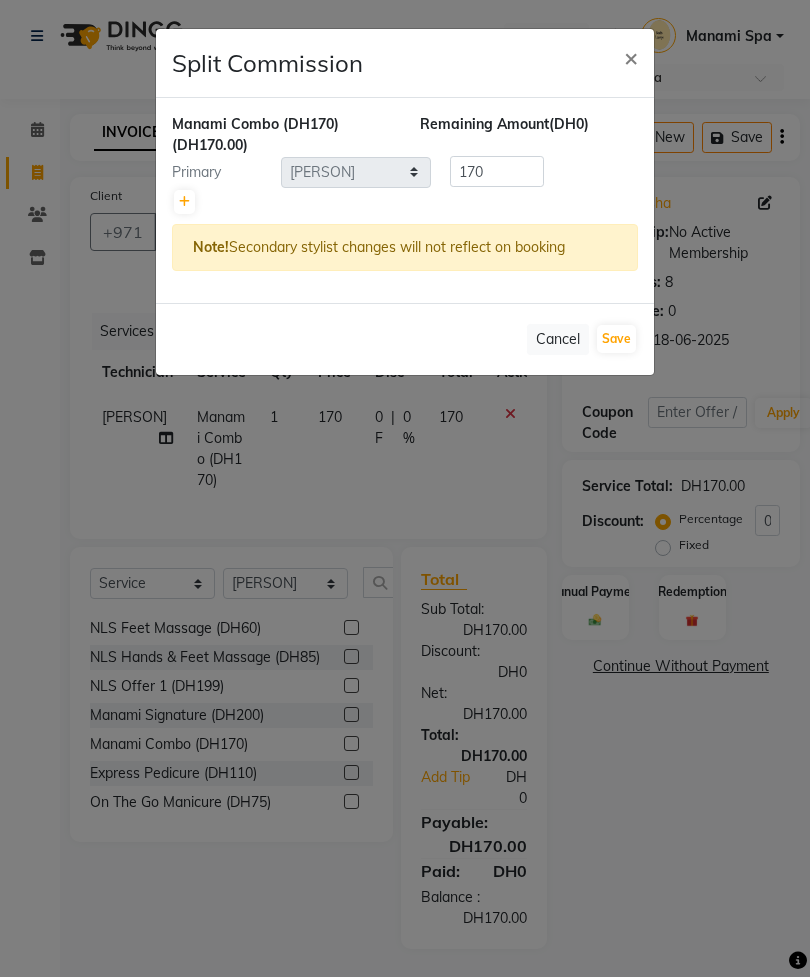 click 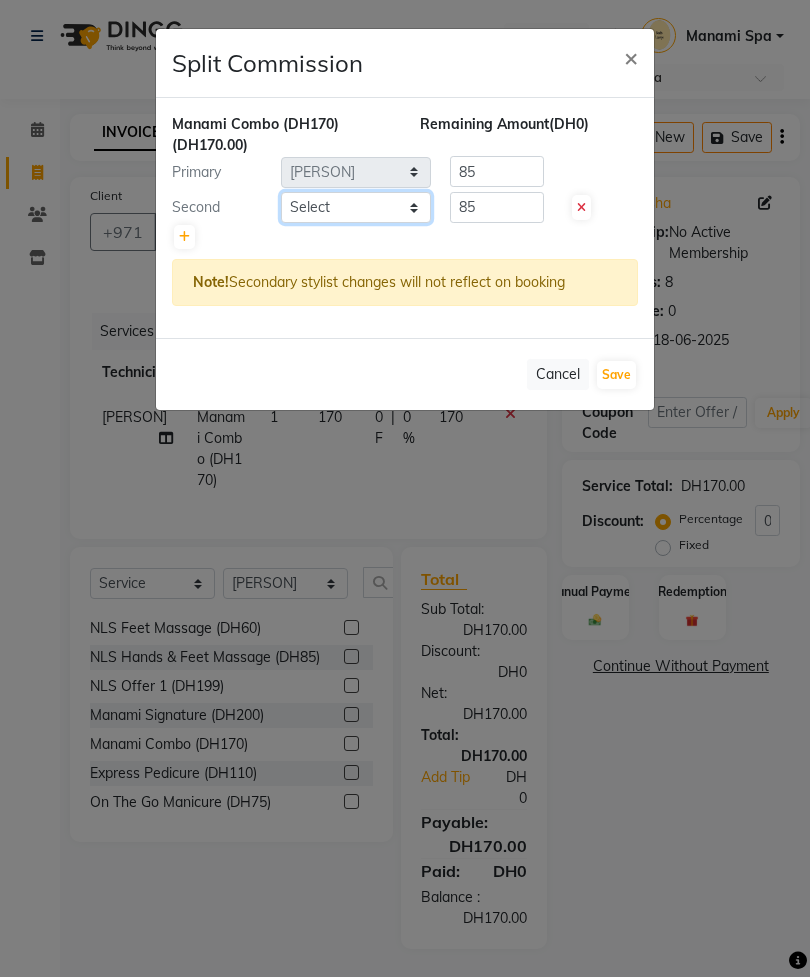 click on "Select  [PERSON]   [PERSON]   [PERSON]   [PERSON]   [PERSON]   [PERSON]    Manami Spa   Manami Spa 2   [PERSON]   [PERSON]   Nail Lounge Personal Care   [PERSON]    [PERSON]   [PERSON]   [PERSON]   [PERSON]   [PERSON]   [PERSON]   [PERSON]" 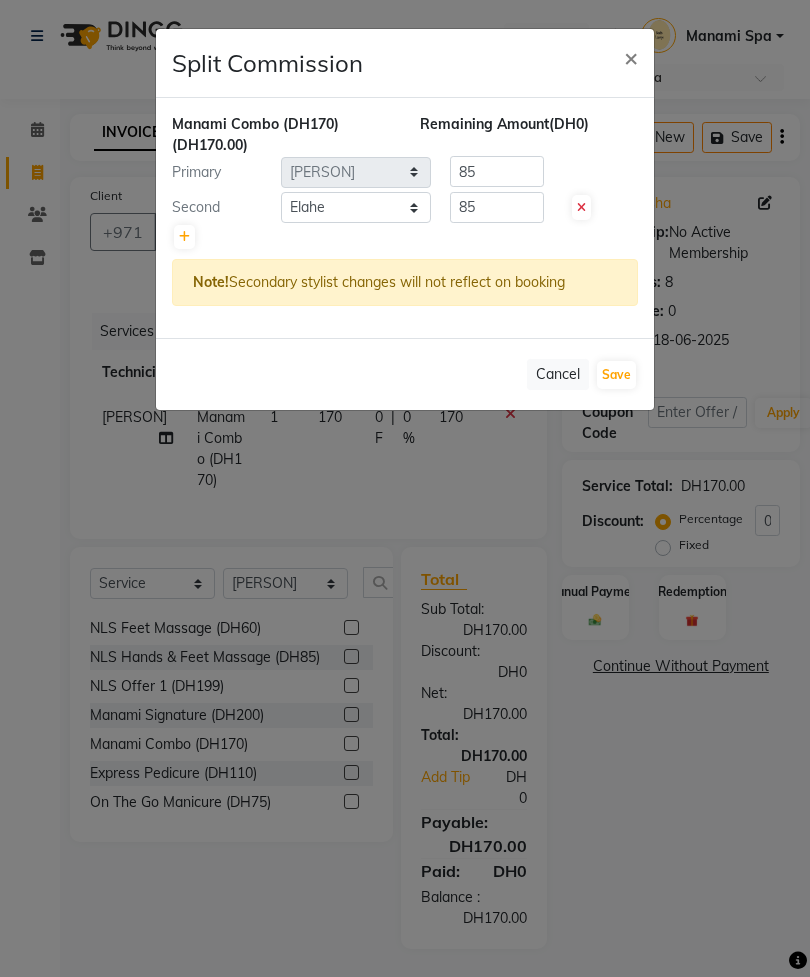 click on "Cancel   Save" 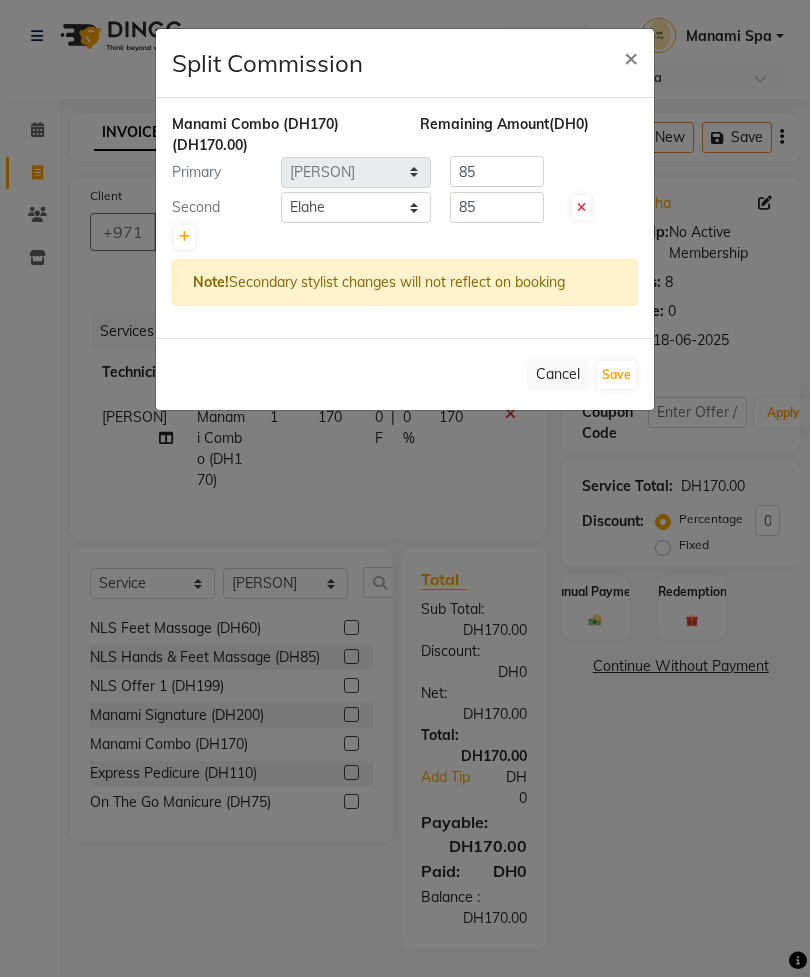 click on "Save" 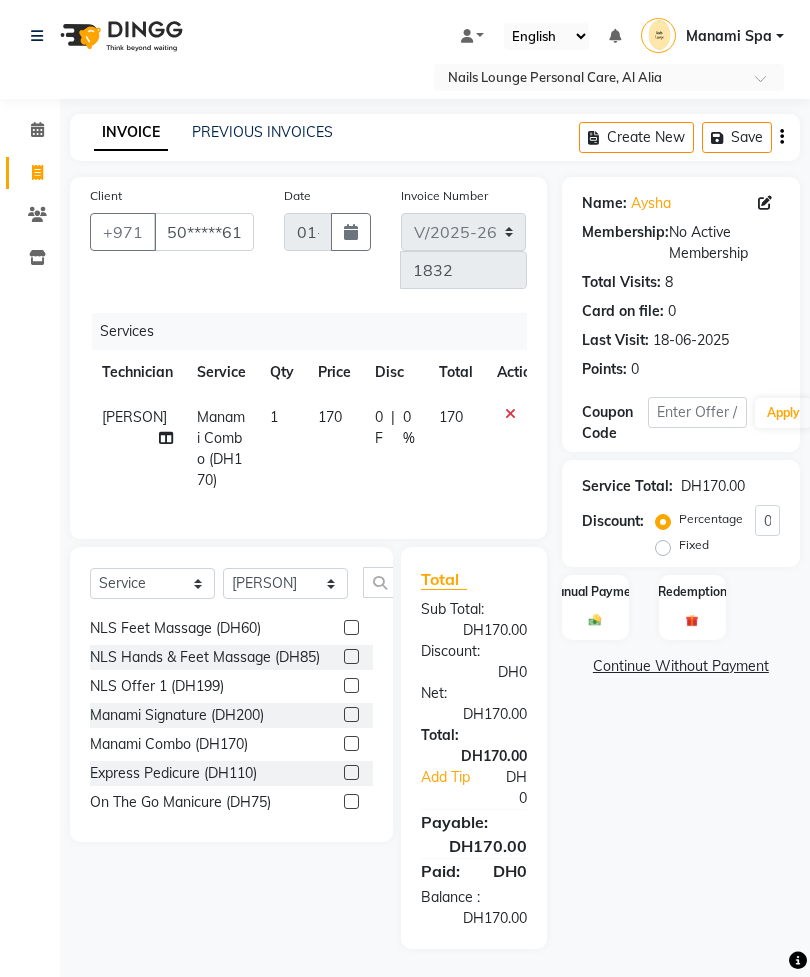 select on "Select" 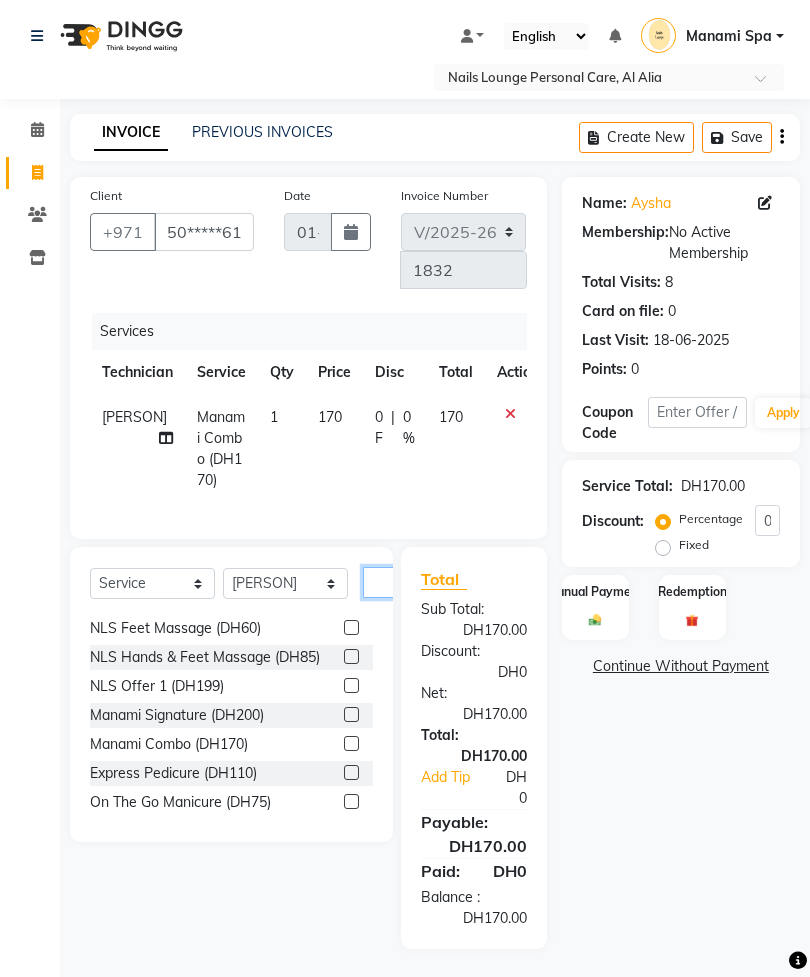 click 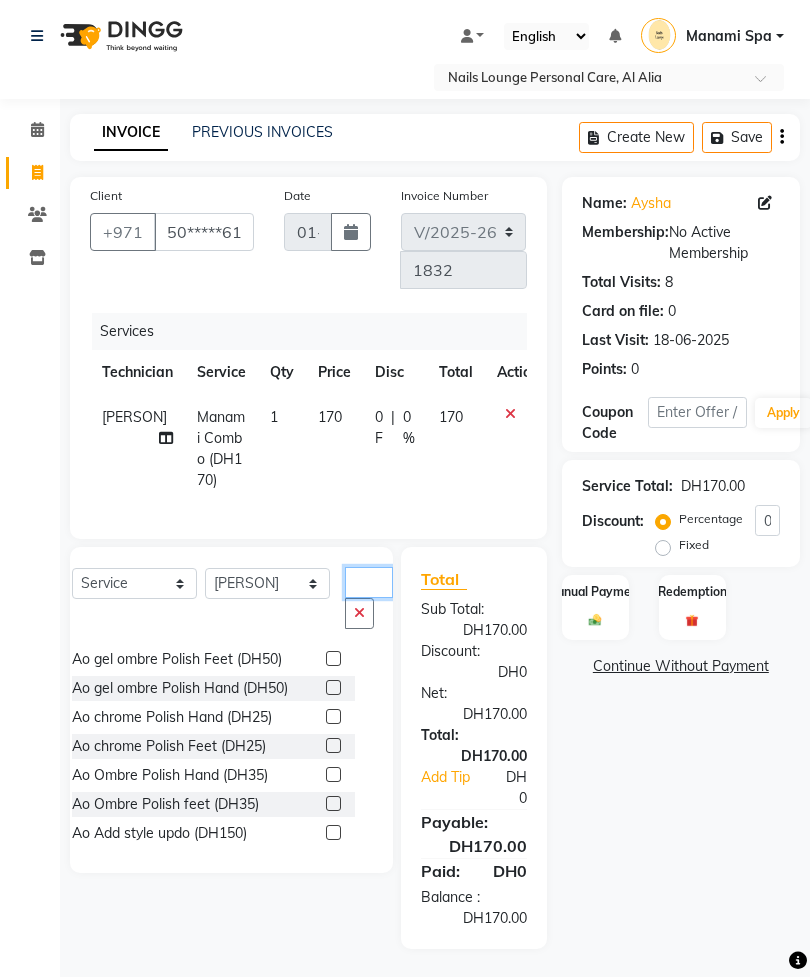 scroll, scrollTop: 0, scrollLeft: 0, axis: both 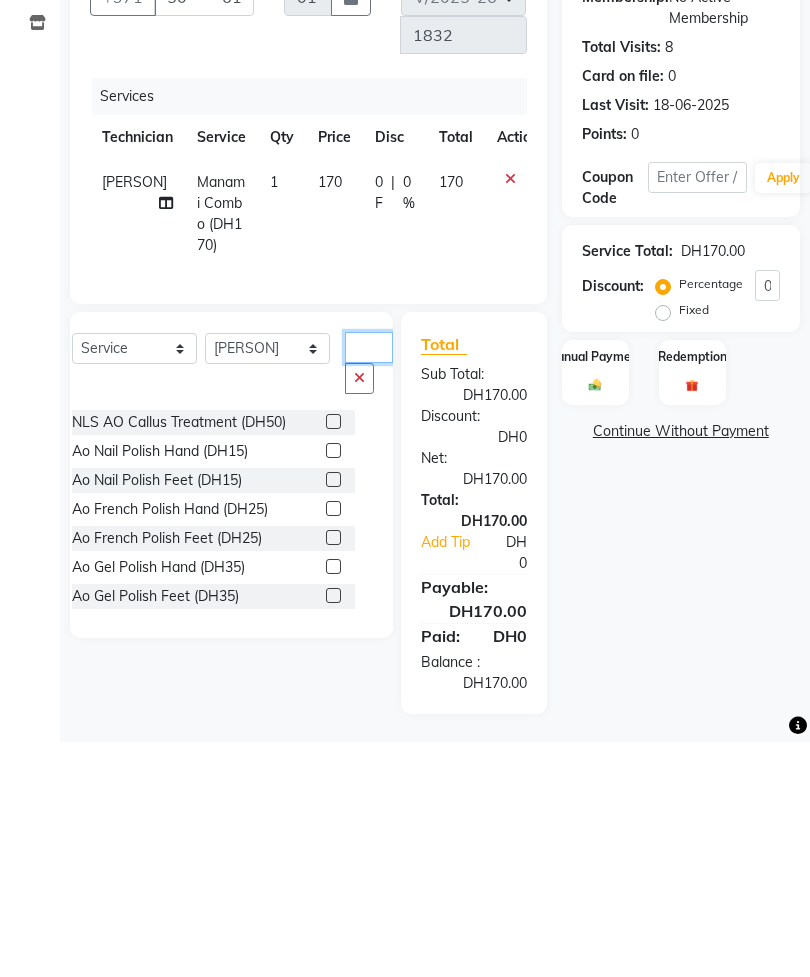 type on "[PERSON]" 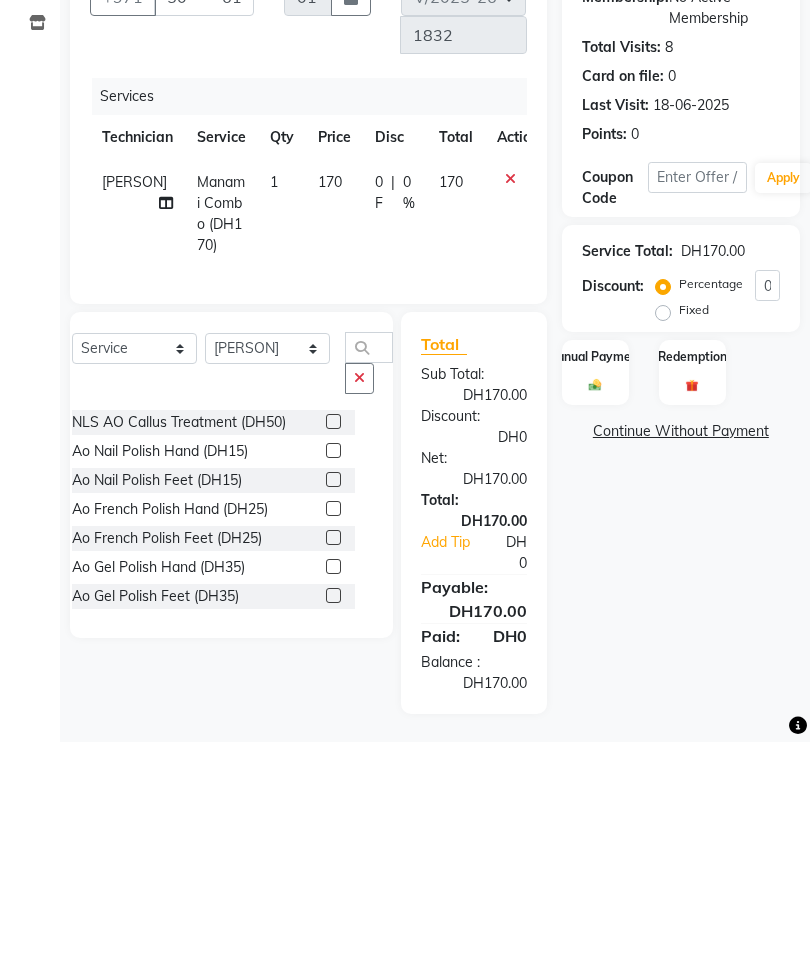 click 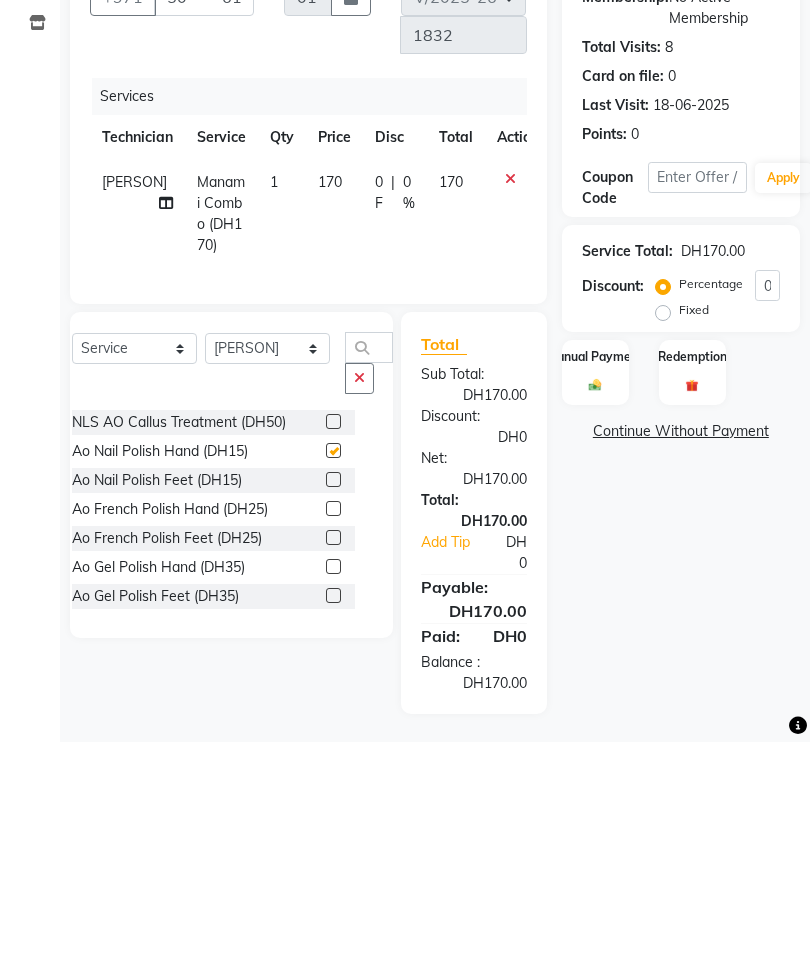 scroll, scrollTop: 2, scrollLeft: 0, axis: vertical 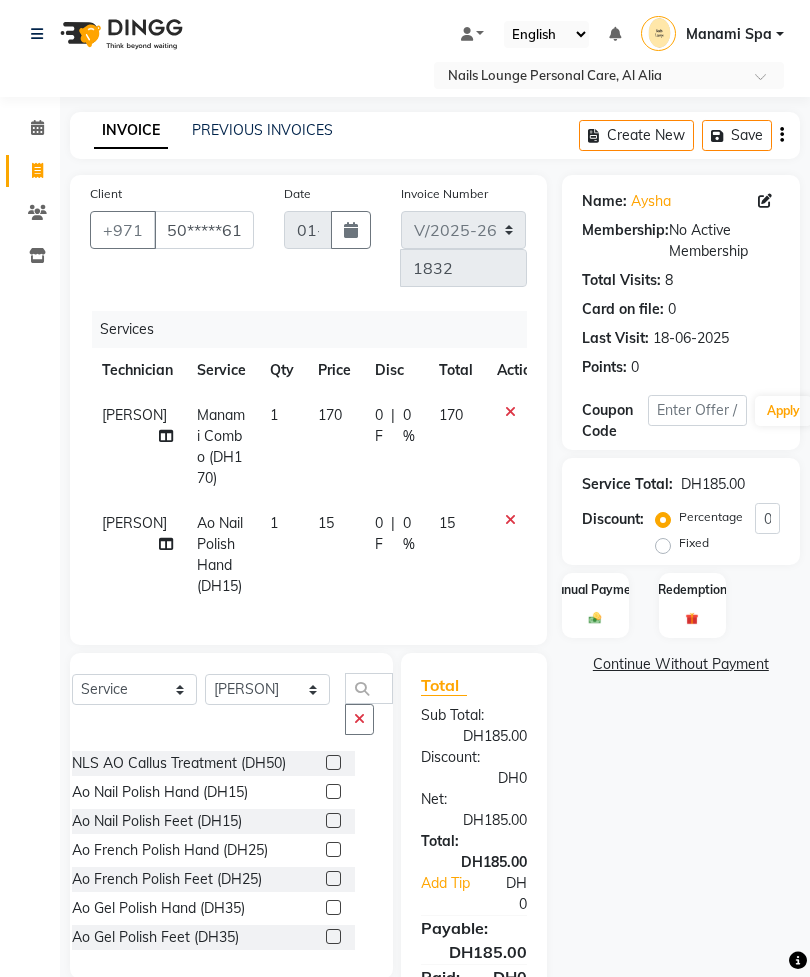 checkbox on "false" 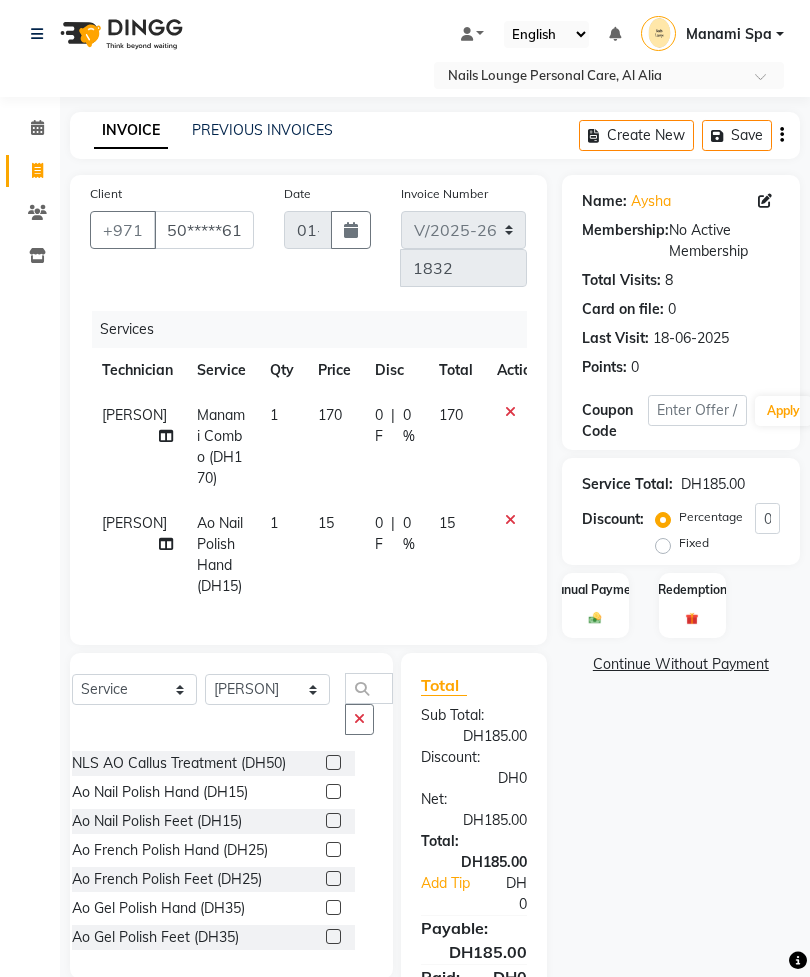 click 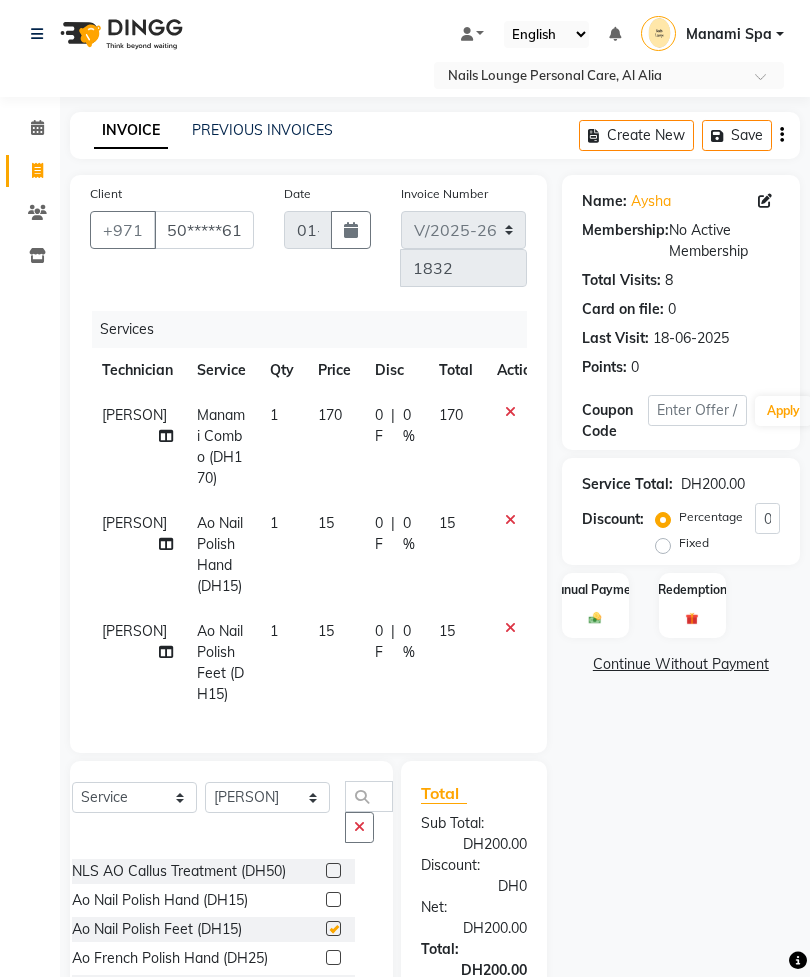 checkbox on "false" 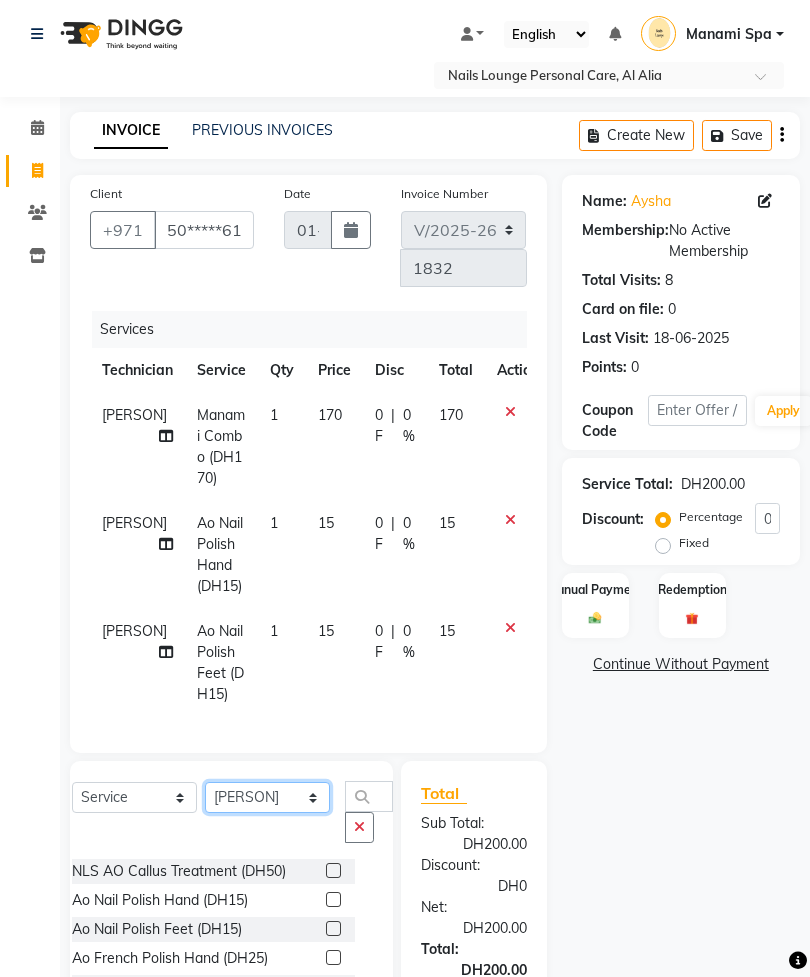 click on "Select Technician [PERSON] [PERSON] [PERSON] [PERSON] [PERSON] [PERSON]  Manami Spa Manami Spa 2 [PERSON] [PERSON] Nail Lounge Personal Care [PERSON]  [PERSON] [PERSON] [PERSON] [PERSON] [PERSON] [PERSON] [PERSON]" 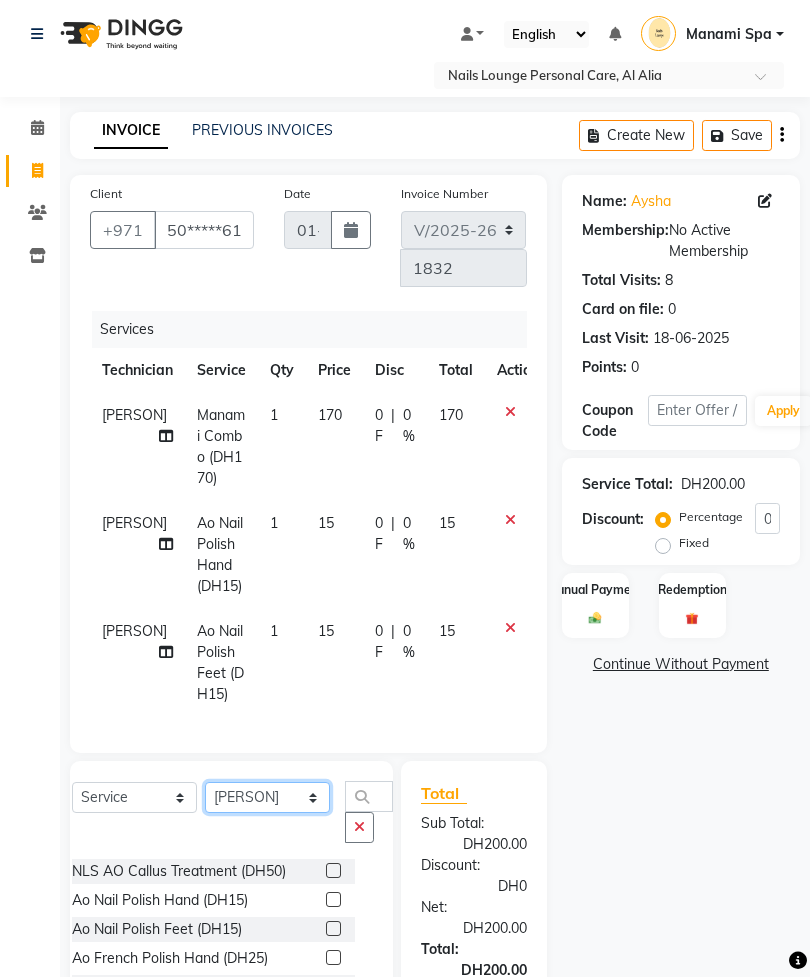 select on "54334" 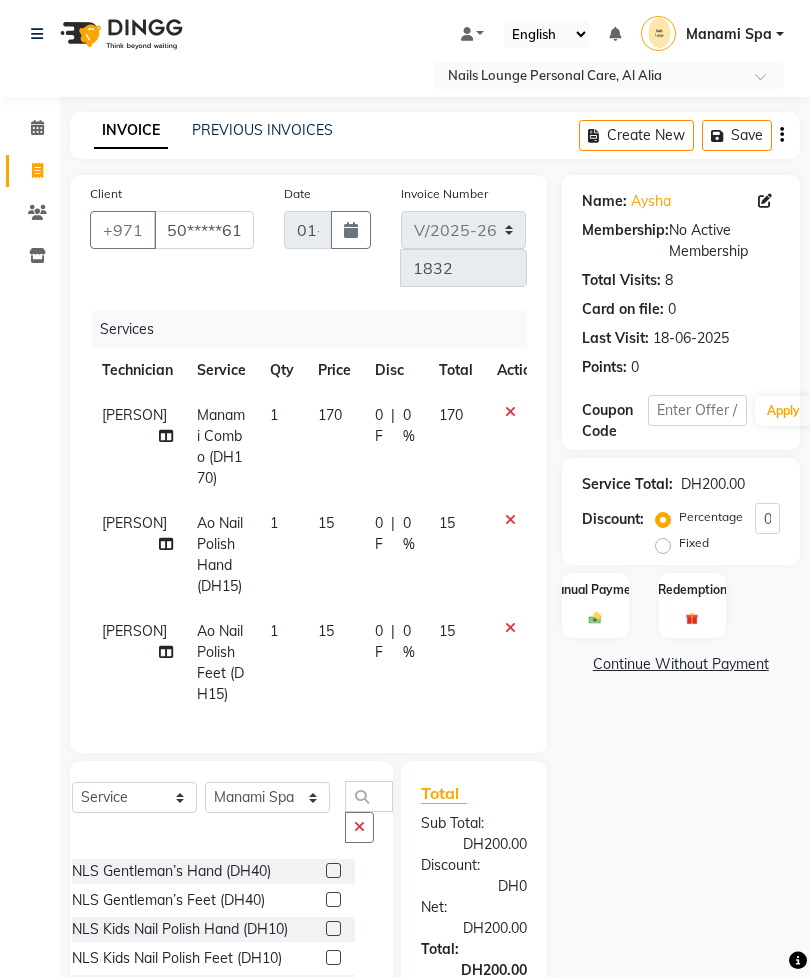 click 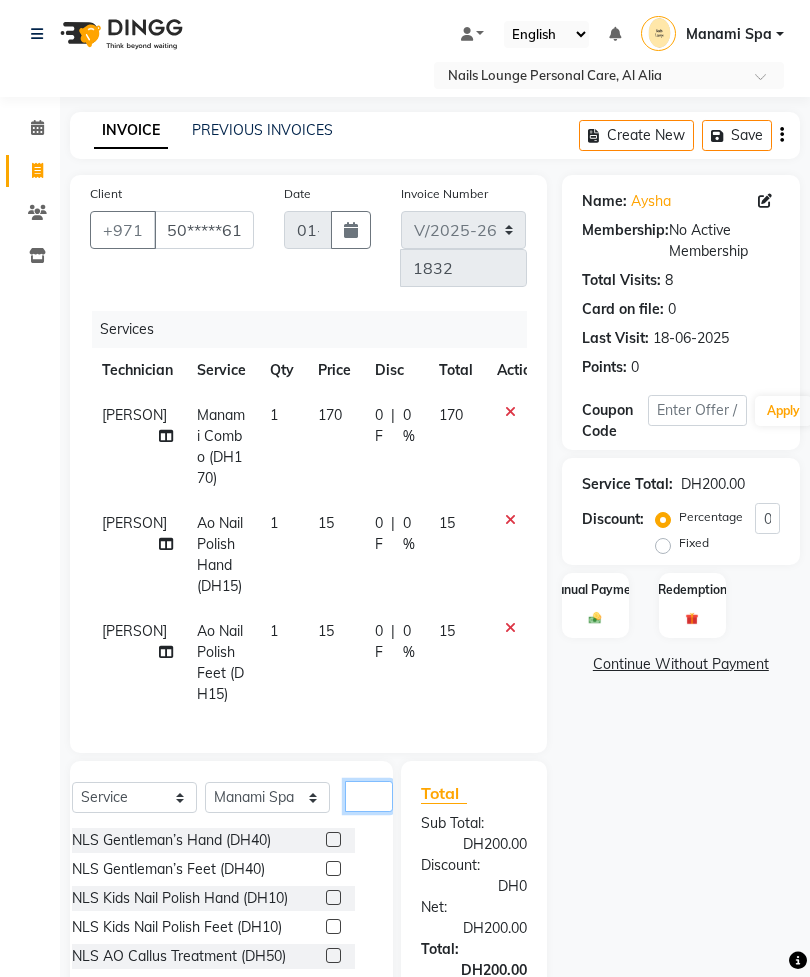 scroll, scrollTop: 150, scrollLeft: 0, axis: vertical 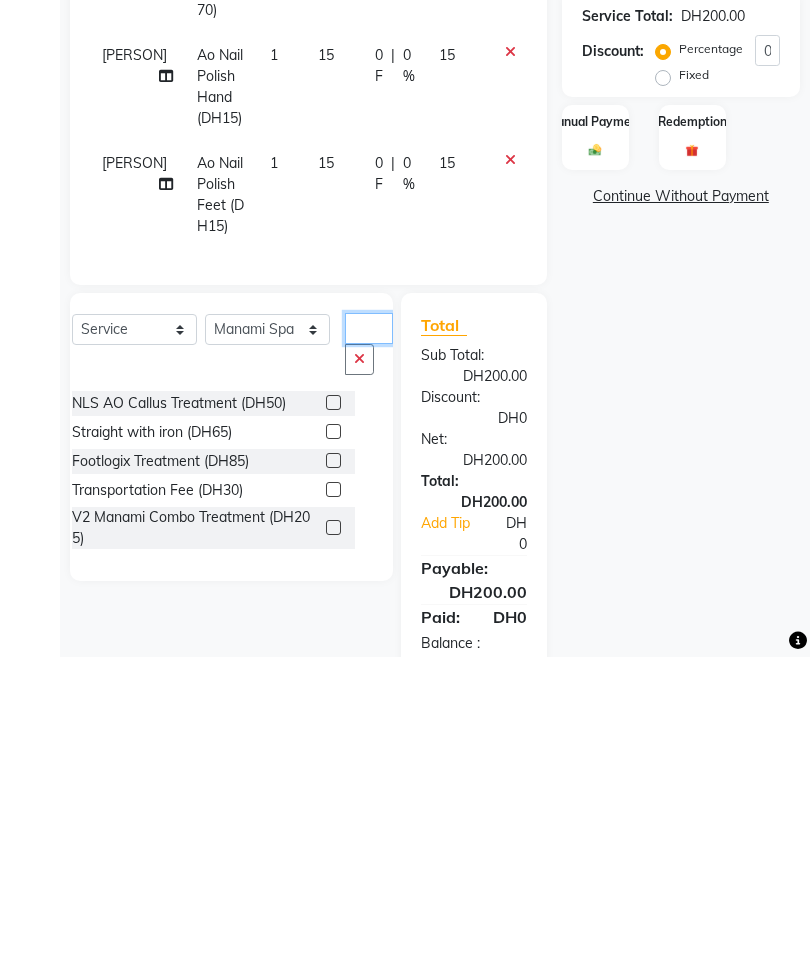type on "Tr" 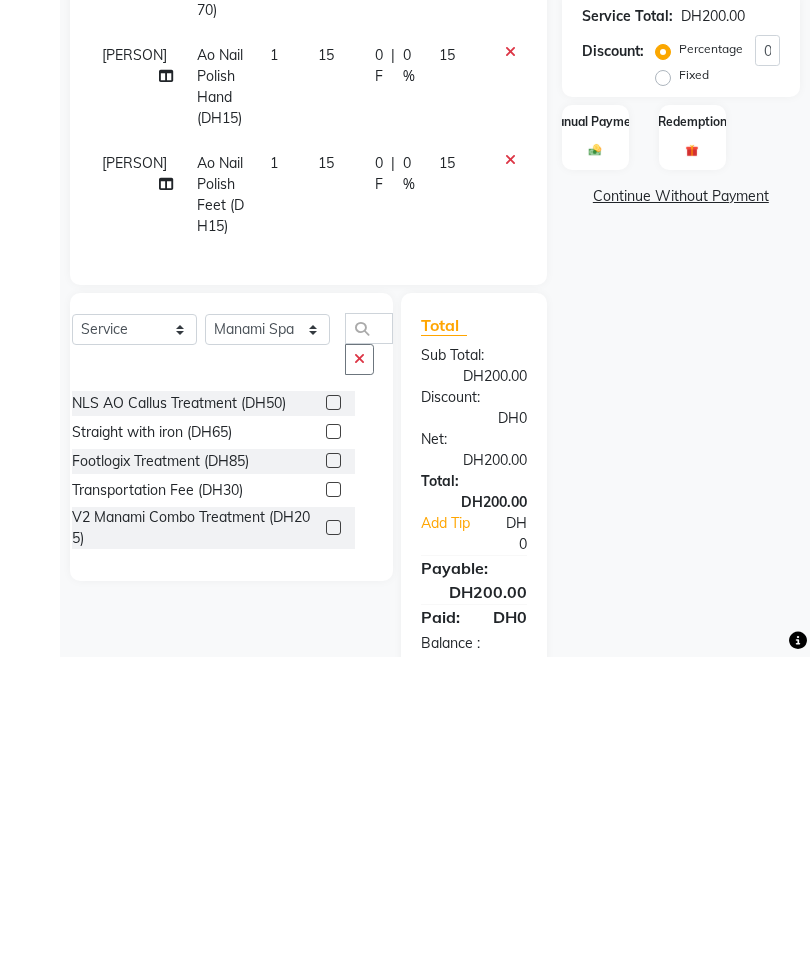 click 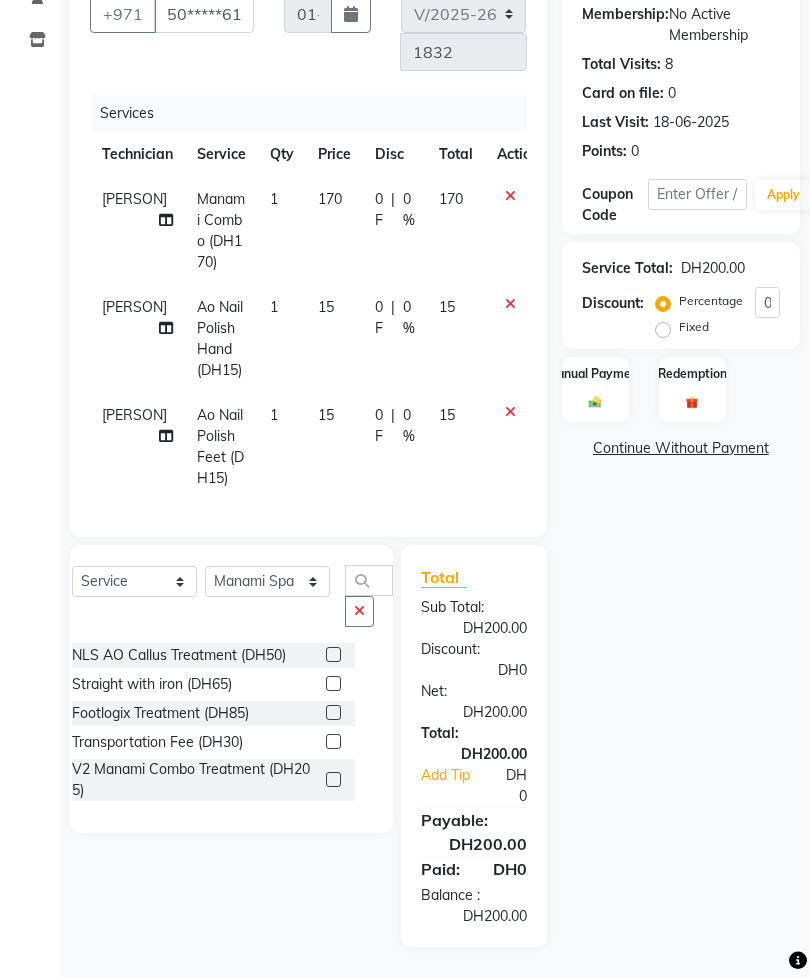 click 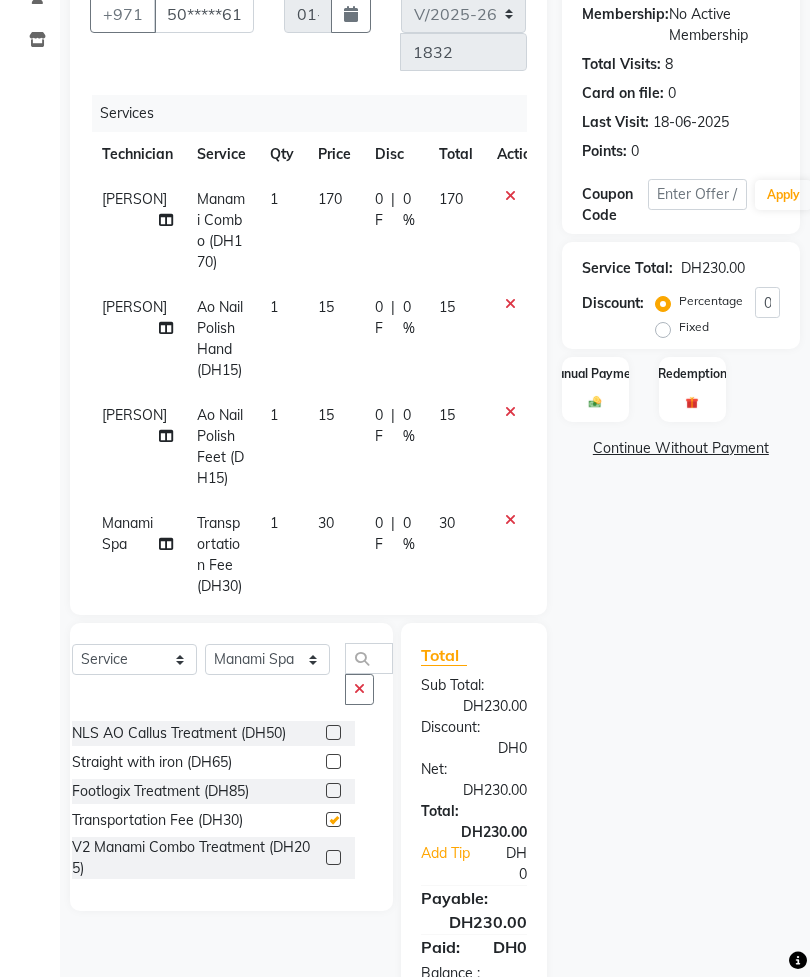 checkbox on "false" 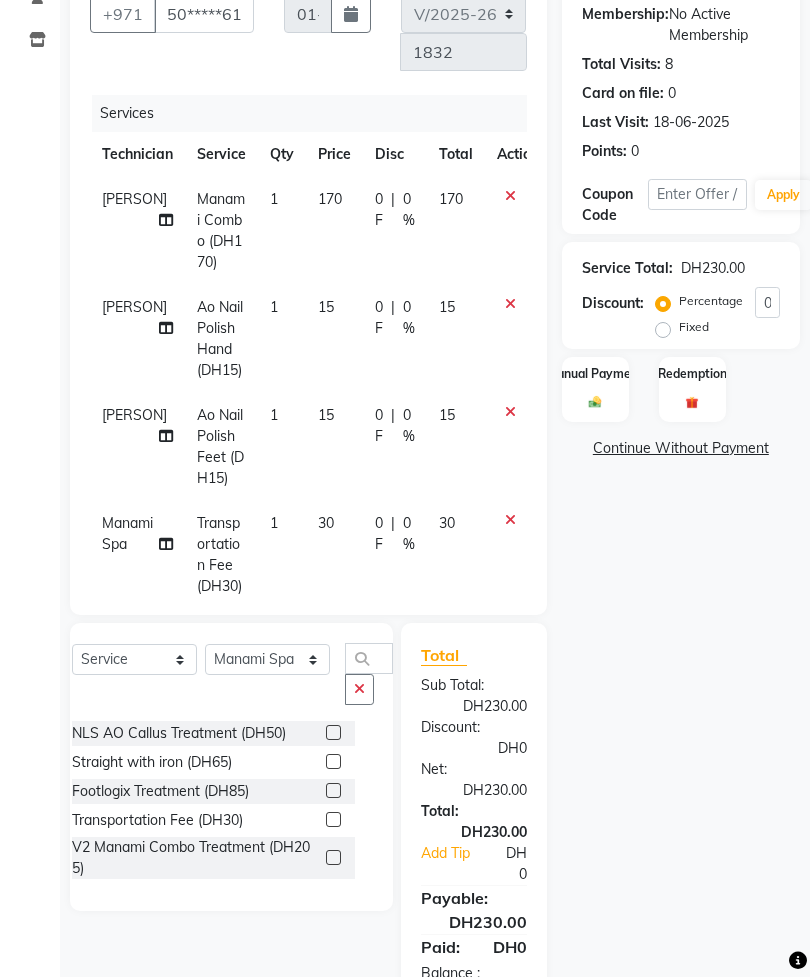 click on "Manual Payment" 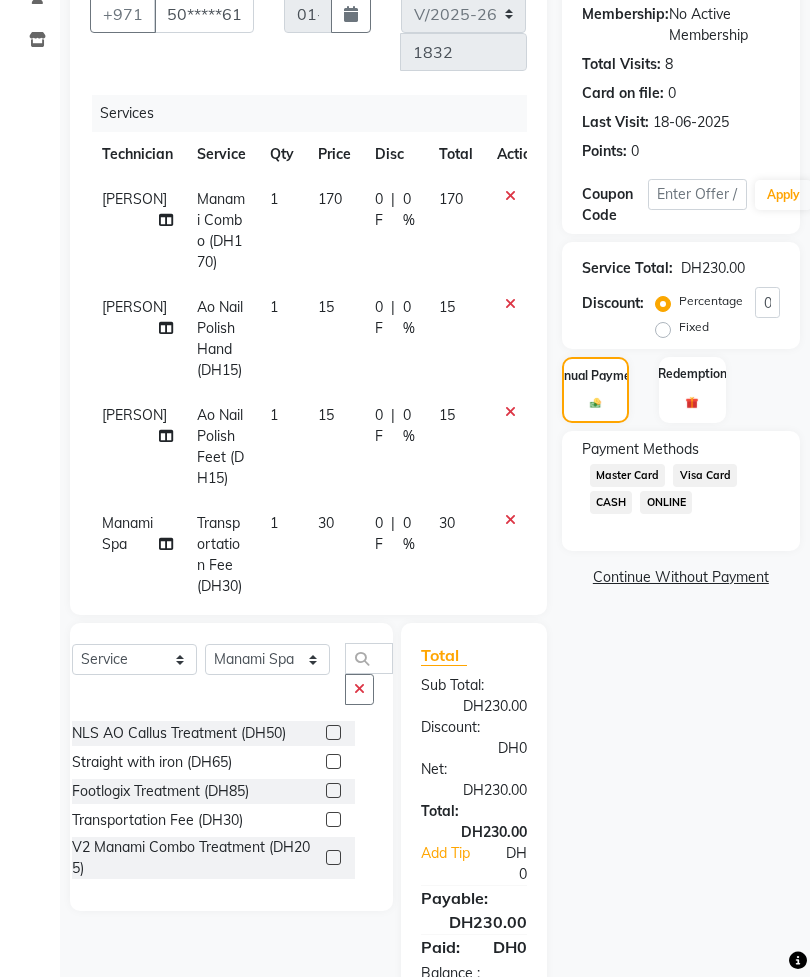 click on "Visa Card" 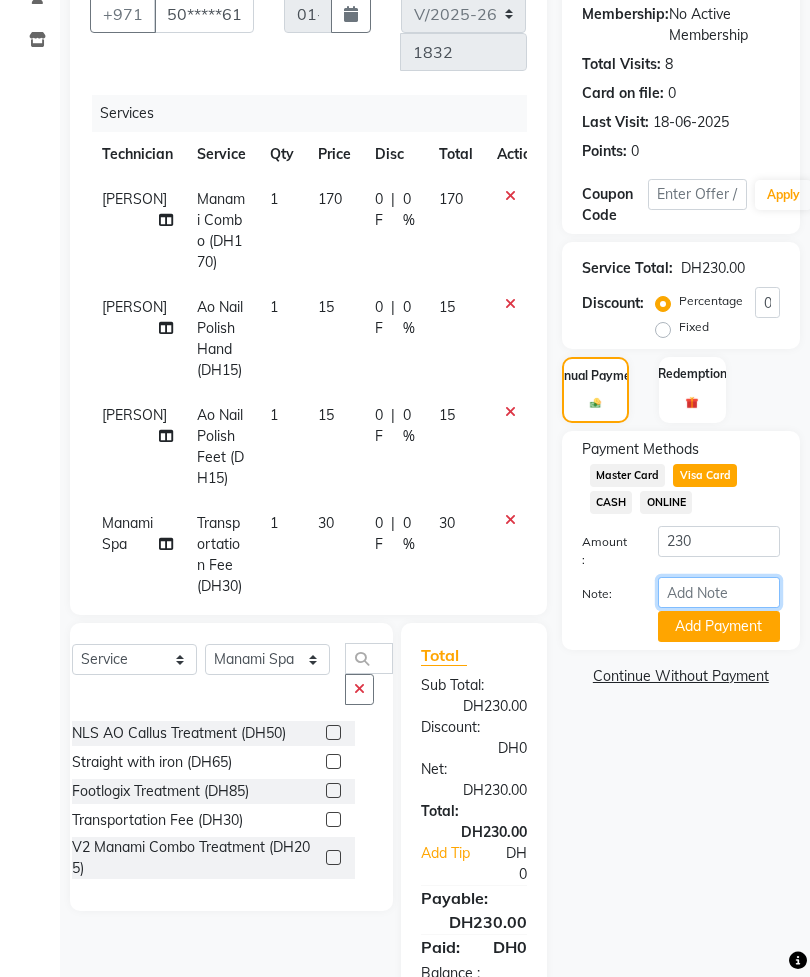 click on "Note:" at bounding box center [719, 592] 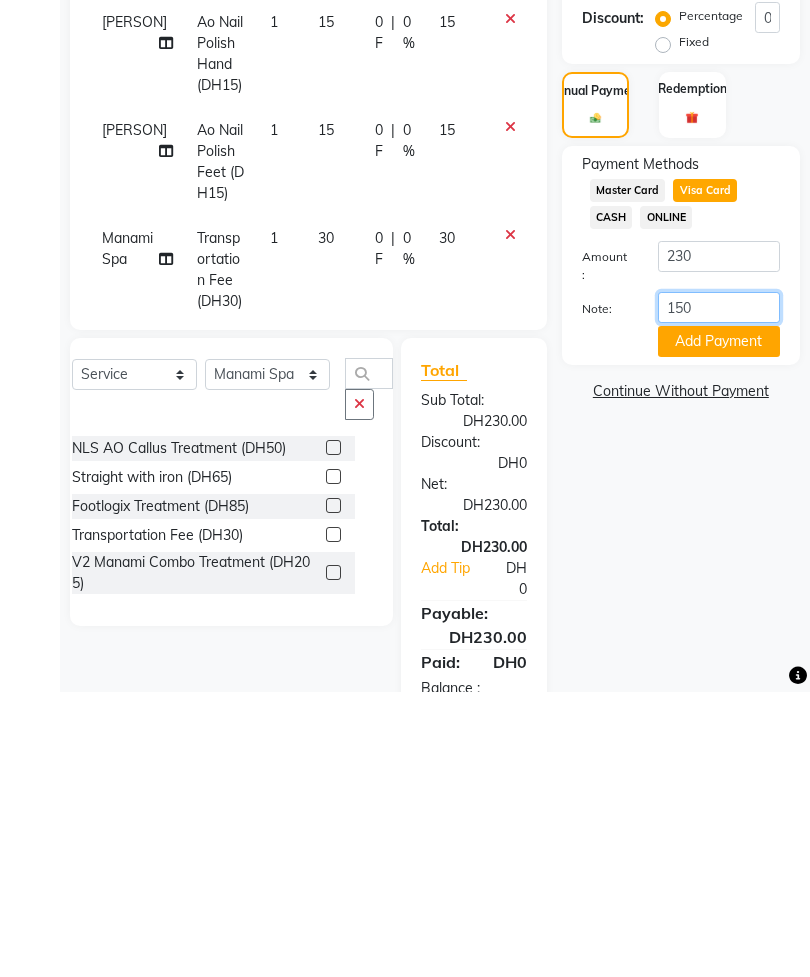 type on "1501" 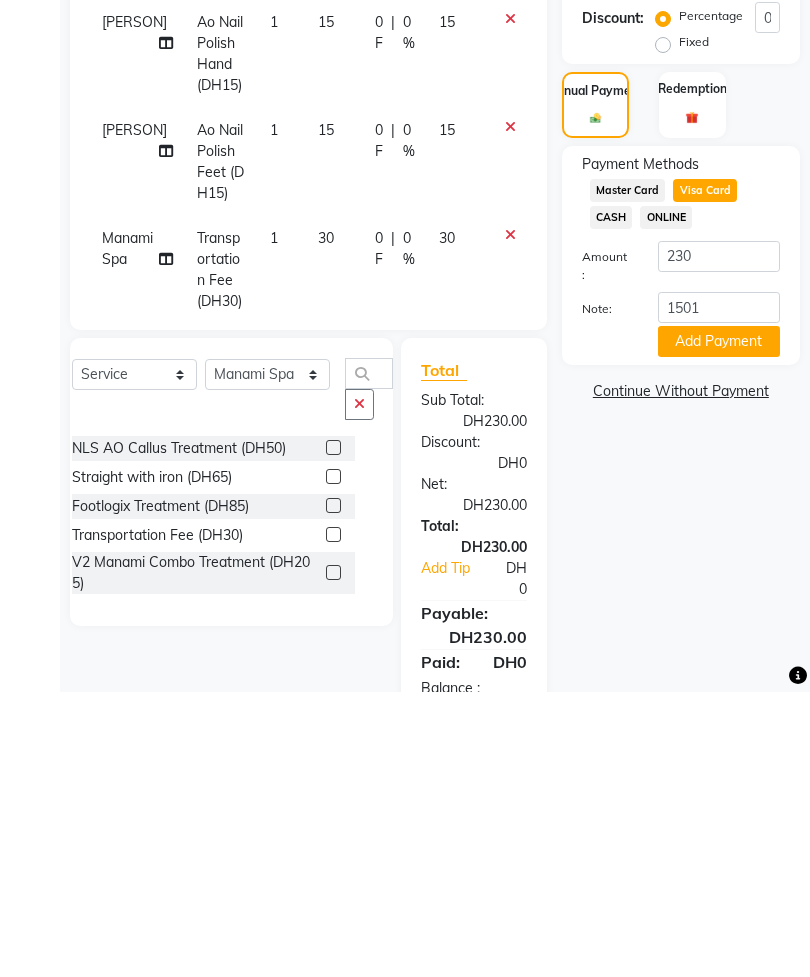 click on "Add Payment" 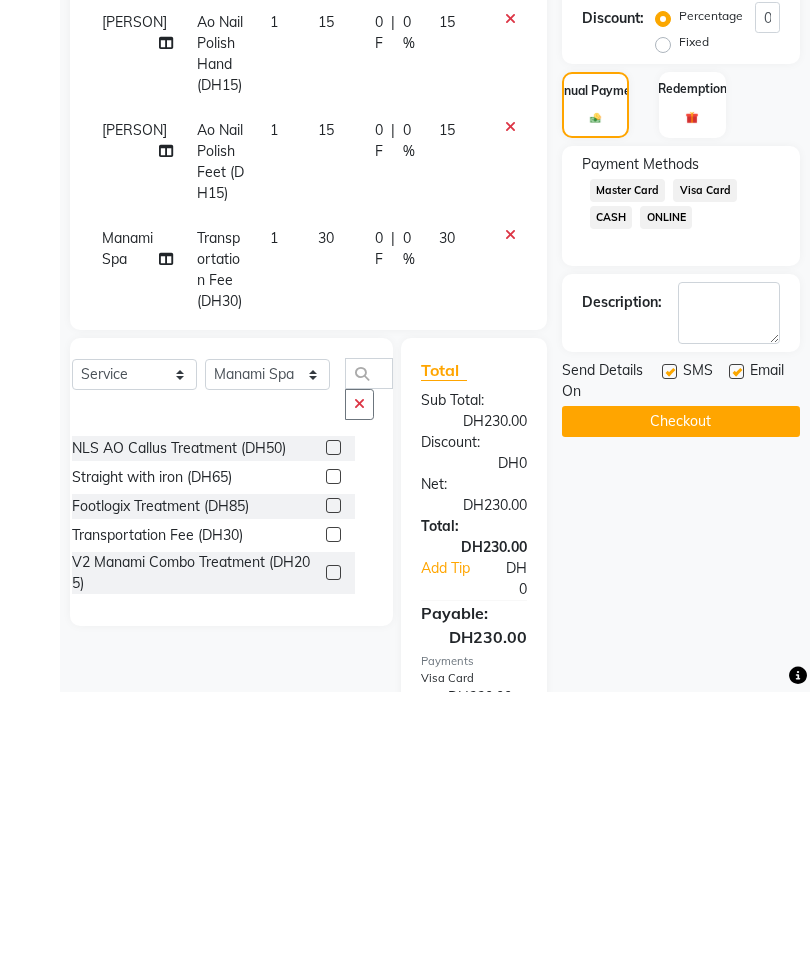 scroll, scrollTop: 296, scrollLeft: 0, axis: vertical 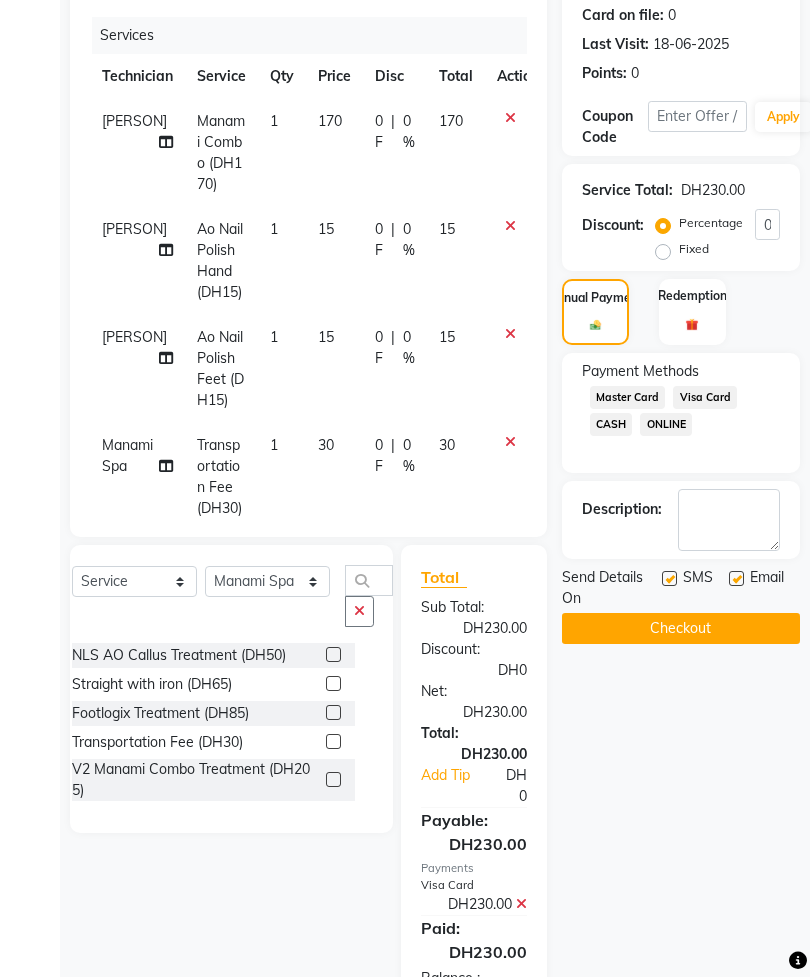 click on "Checkout" 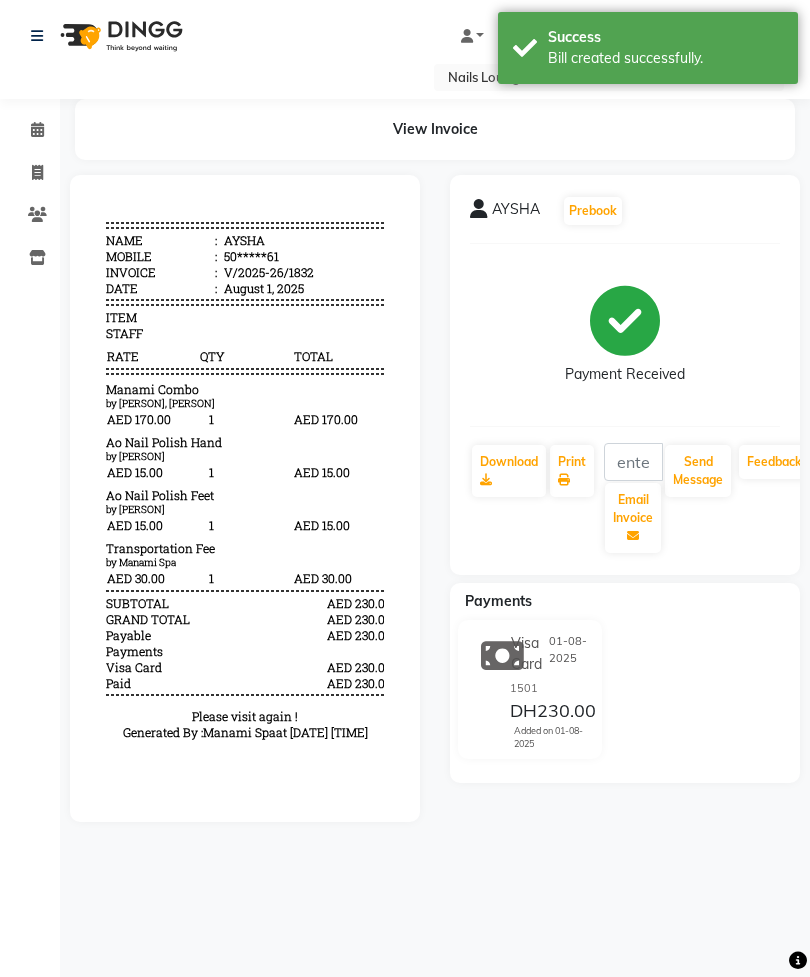 scroll, scrollTop: 0, scrollLeft: 0, axis: both 